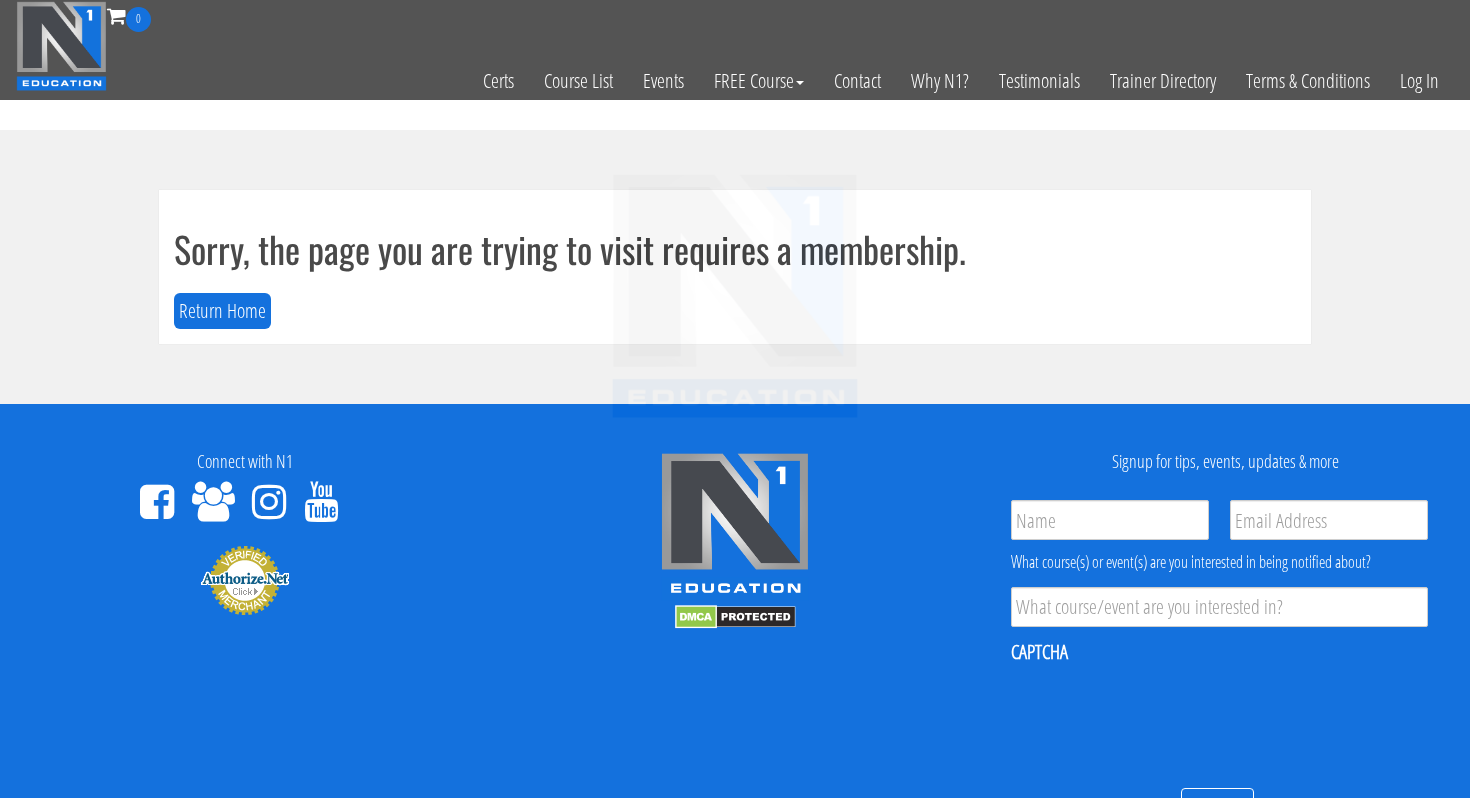 scroll, scrollTop: 0, scrollLeft: 0, axis: both 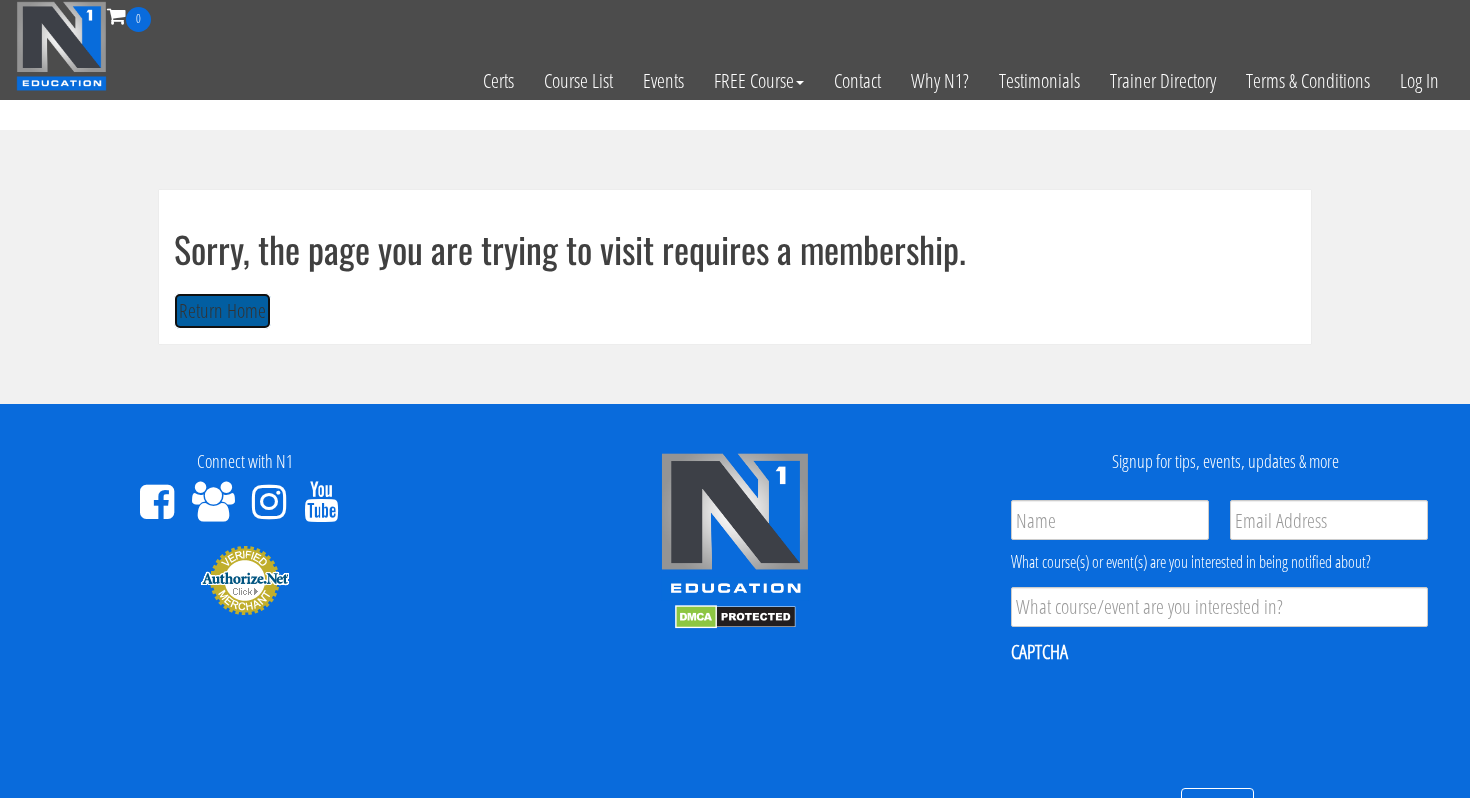 click on "Return Home" at bounding box center [222, 311] 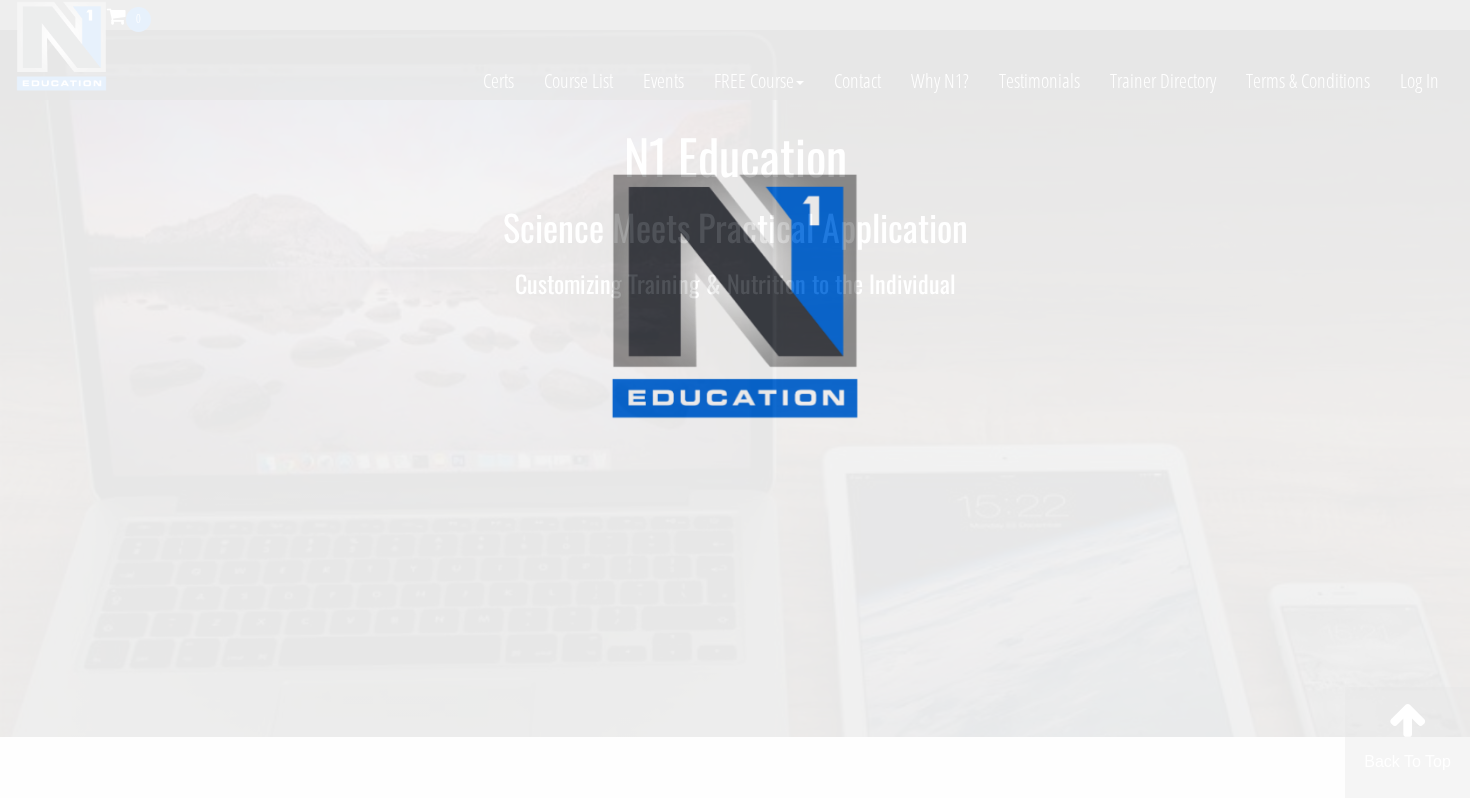 scroll, scrollTop: 0, scrollLeft: 0, axis: both 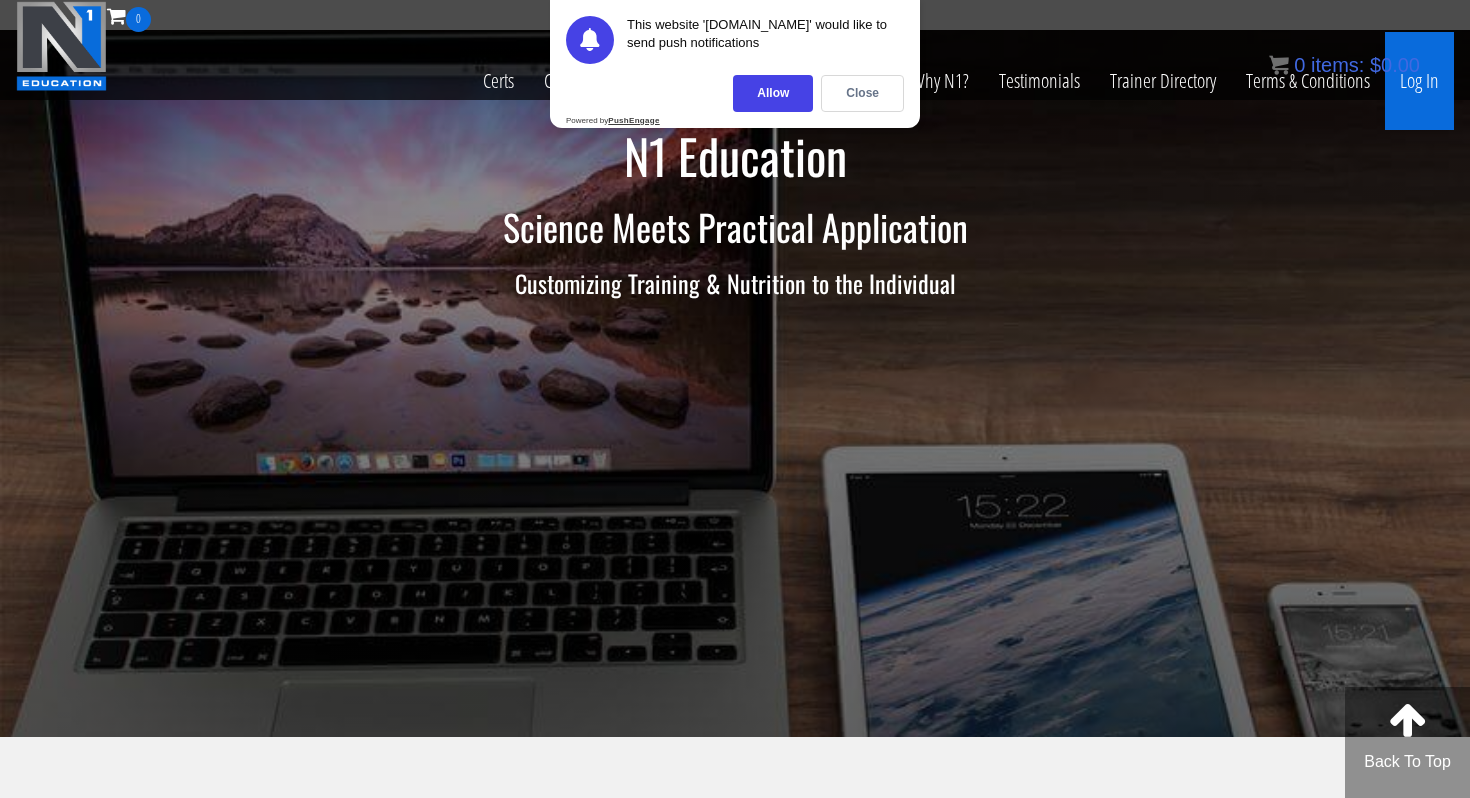 click on "Log In" at bounding box center [1419, 81] 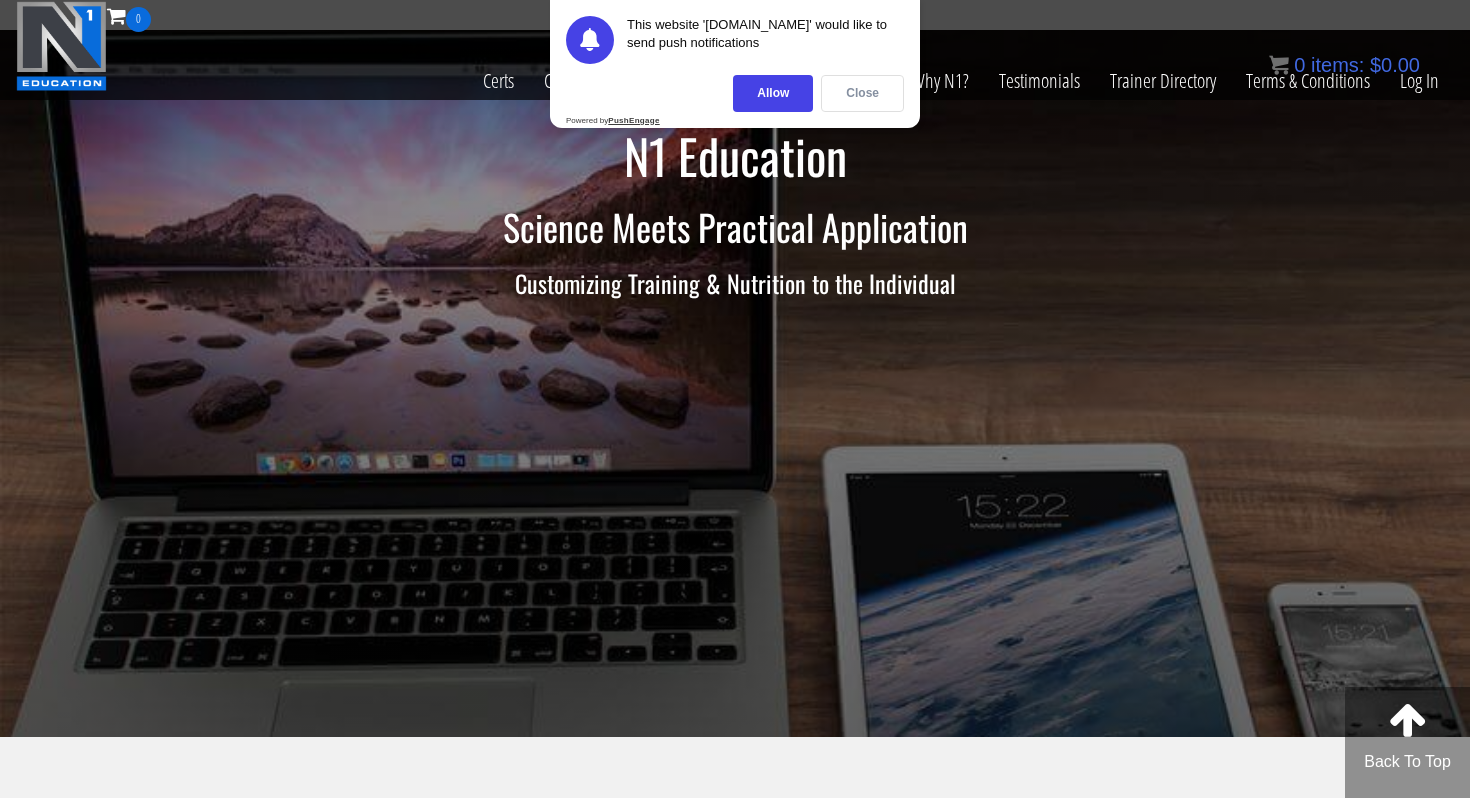 click on "Close" at bounding box center (862, 93) 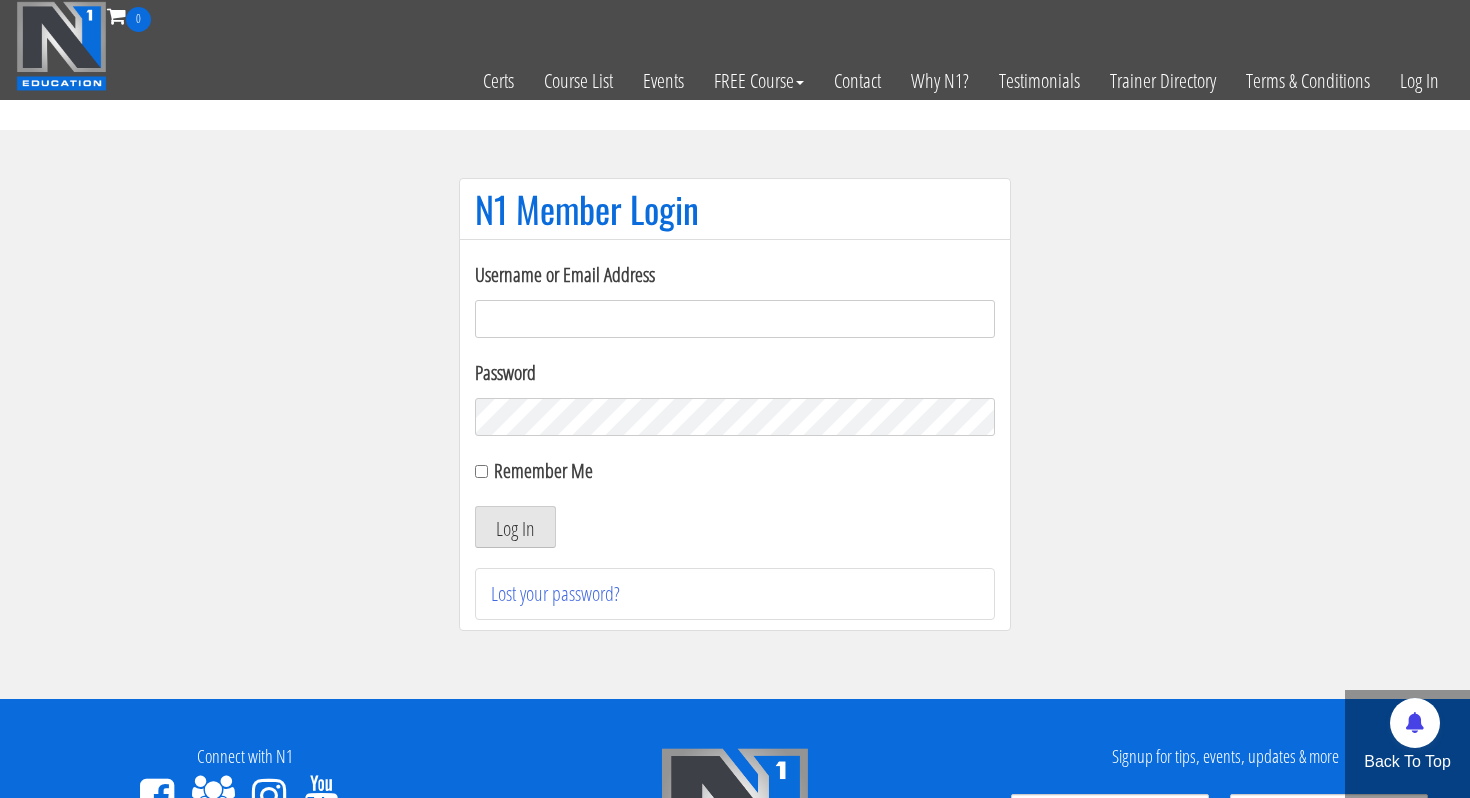 scroll, scrollTop: 0, scrollLeft: 0, axis: both 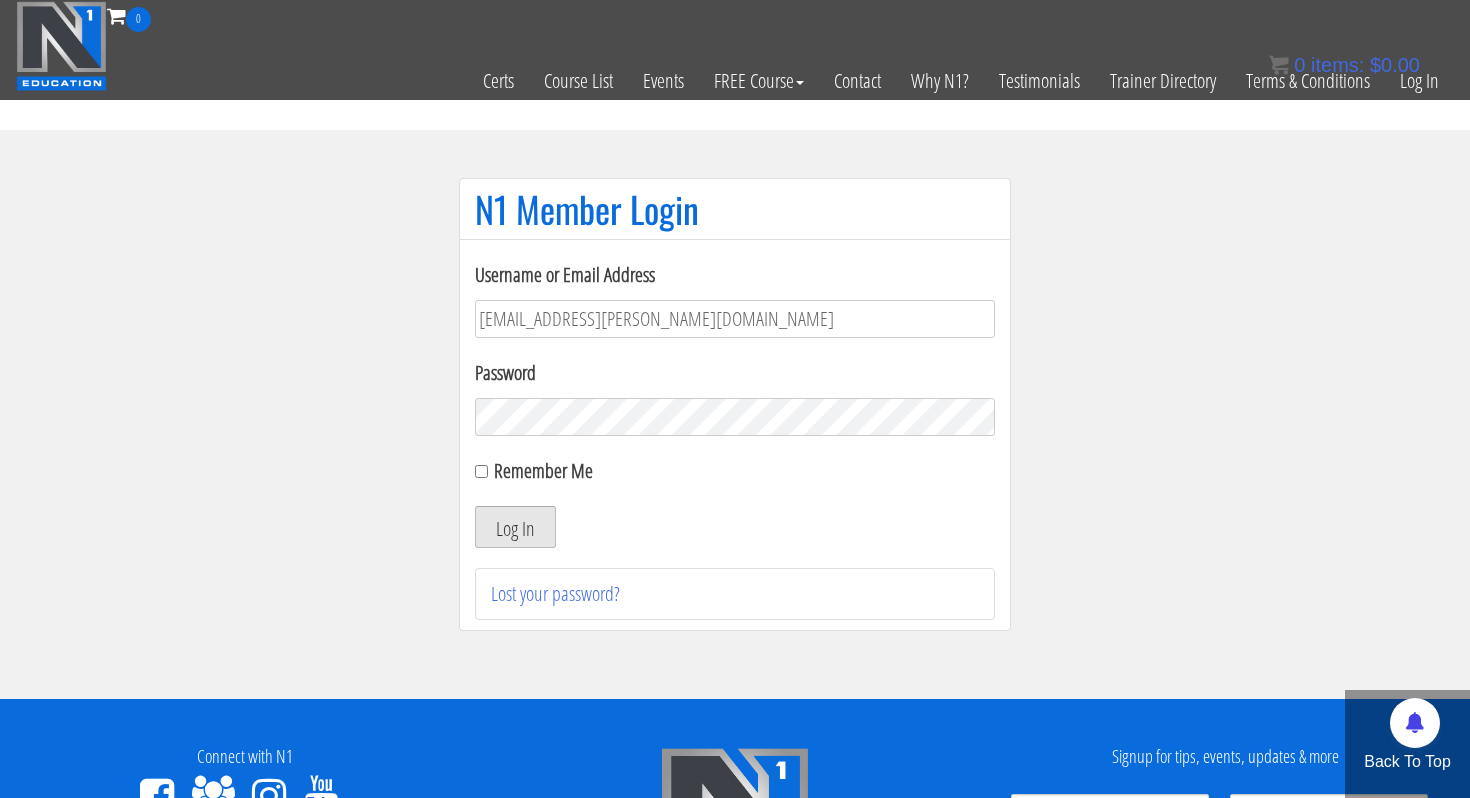 click on "Log In" at bounding box center [515, 527] 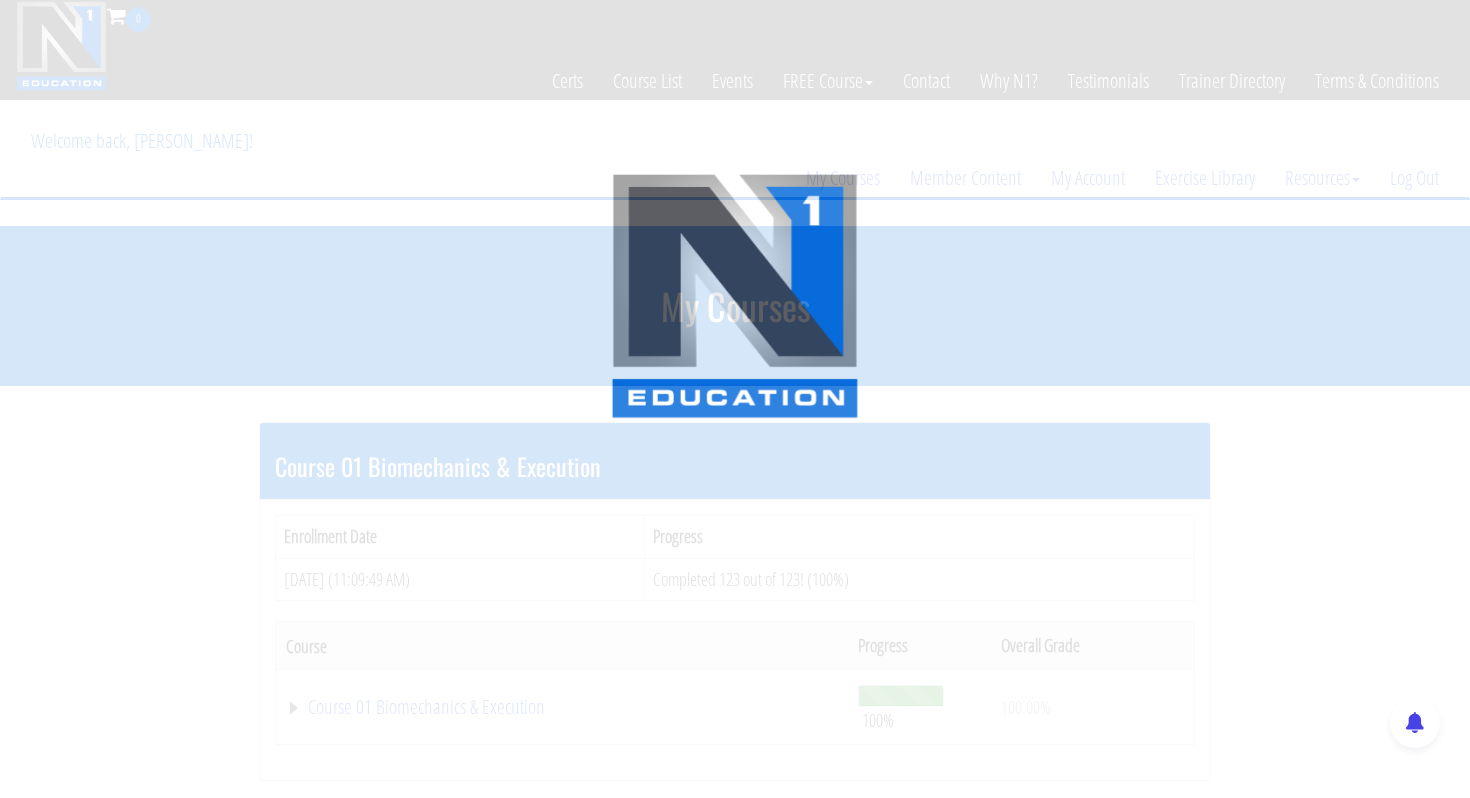 scroll, scrollTop: 0, scrollLeft: 0, axis: both 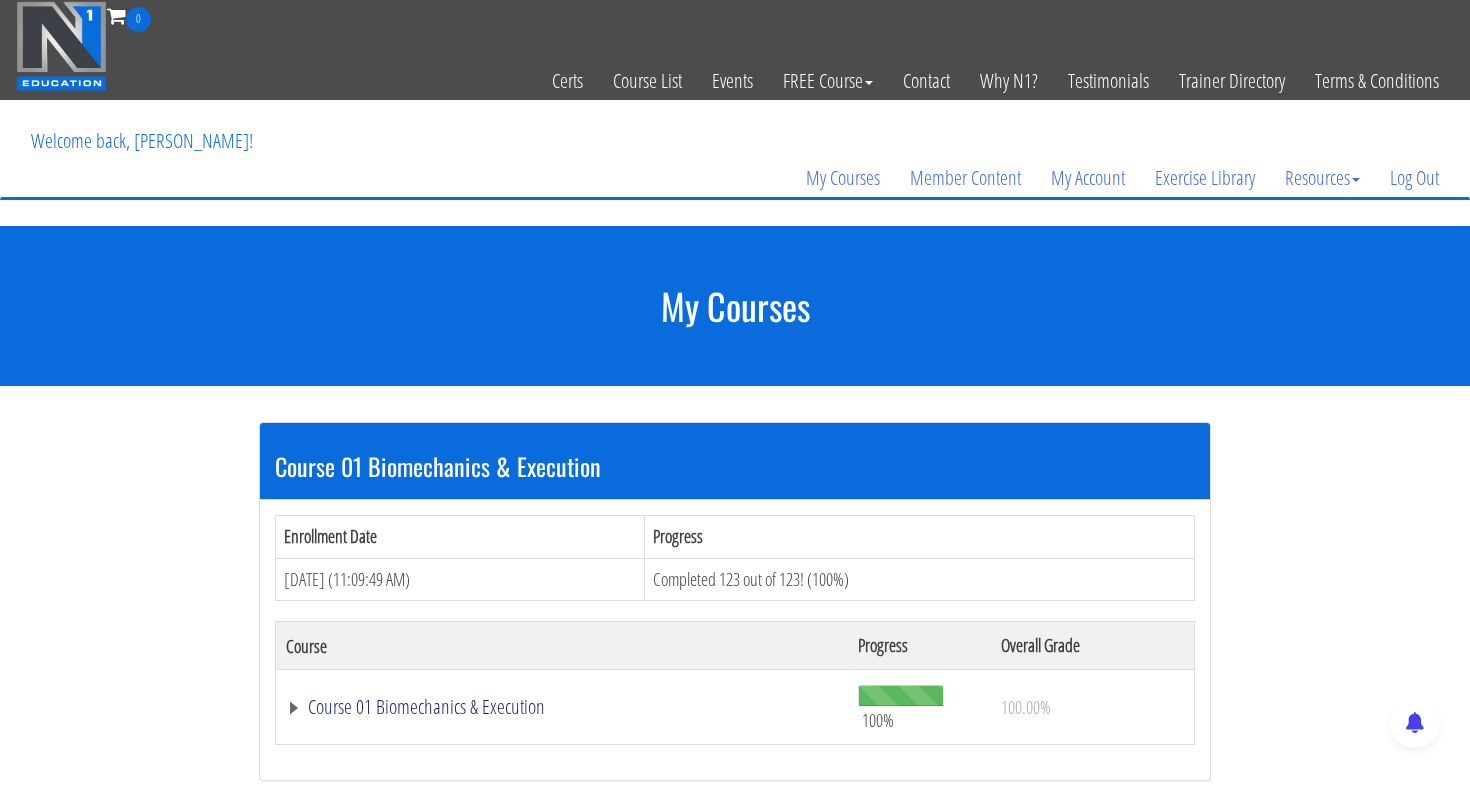 click on "Course 01 Biomechanics & Execution" at bounding box center (562, 707) 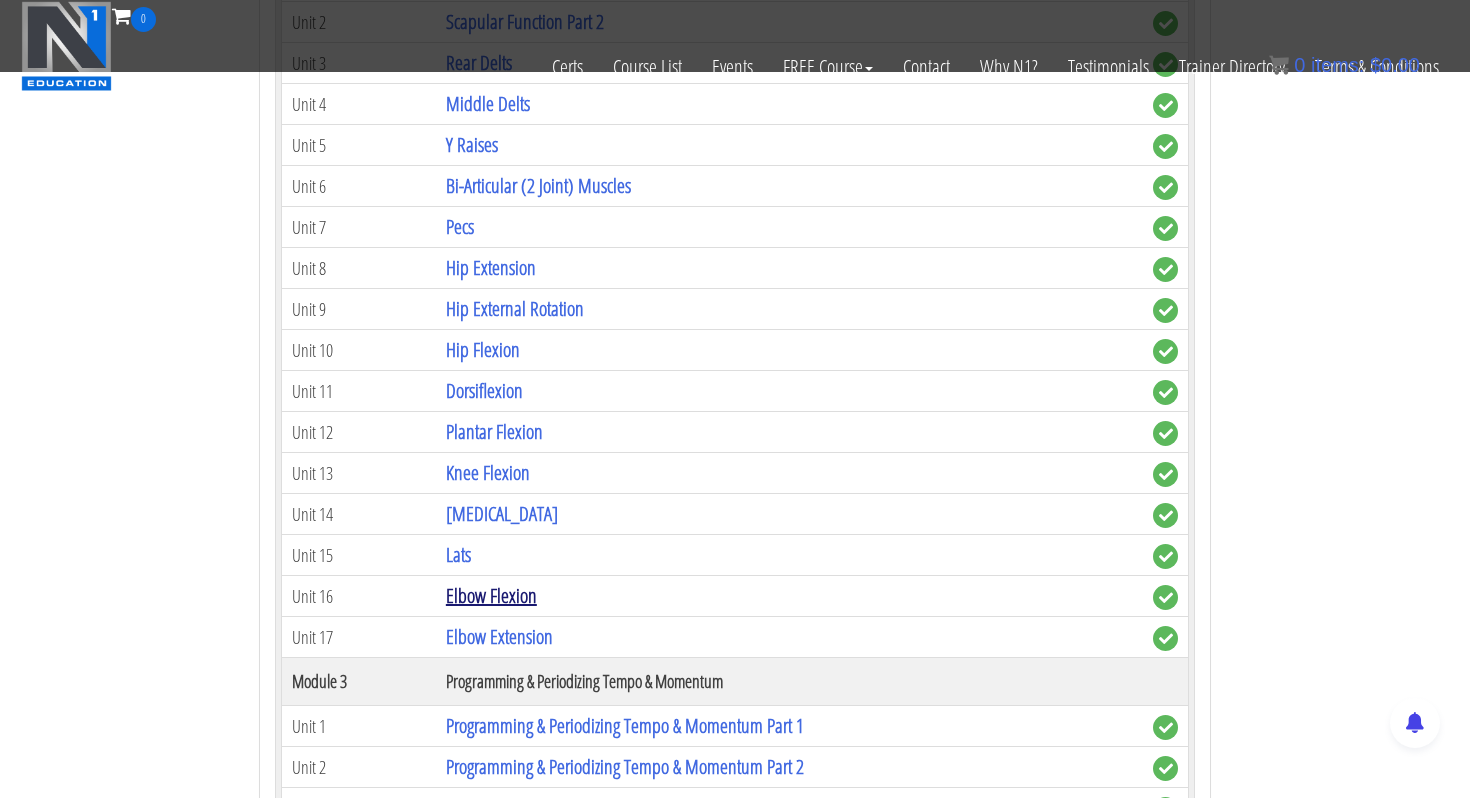 scroll, scrollTop: 1132, scrollLeft: 0, axis: vertical 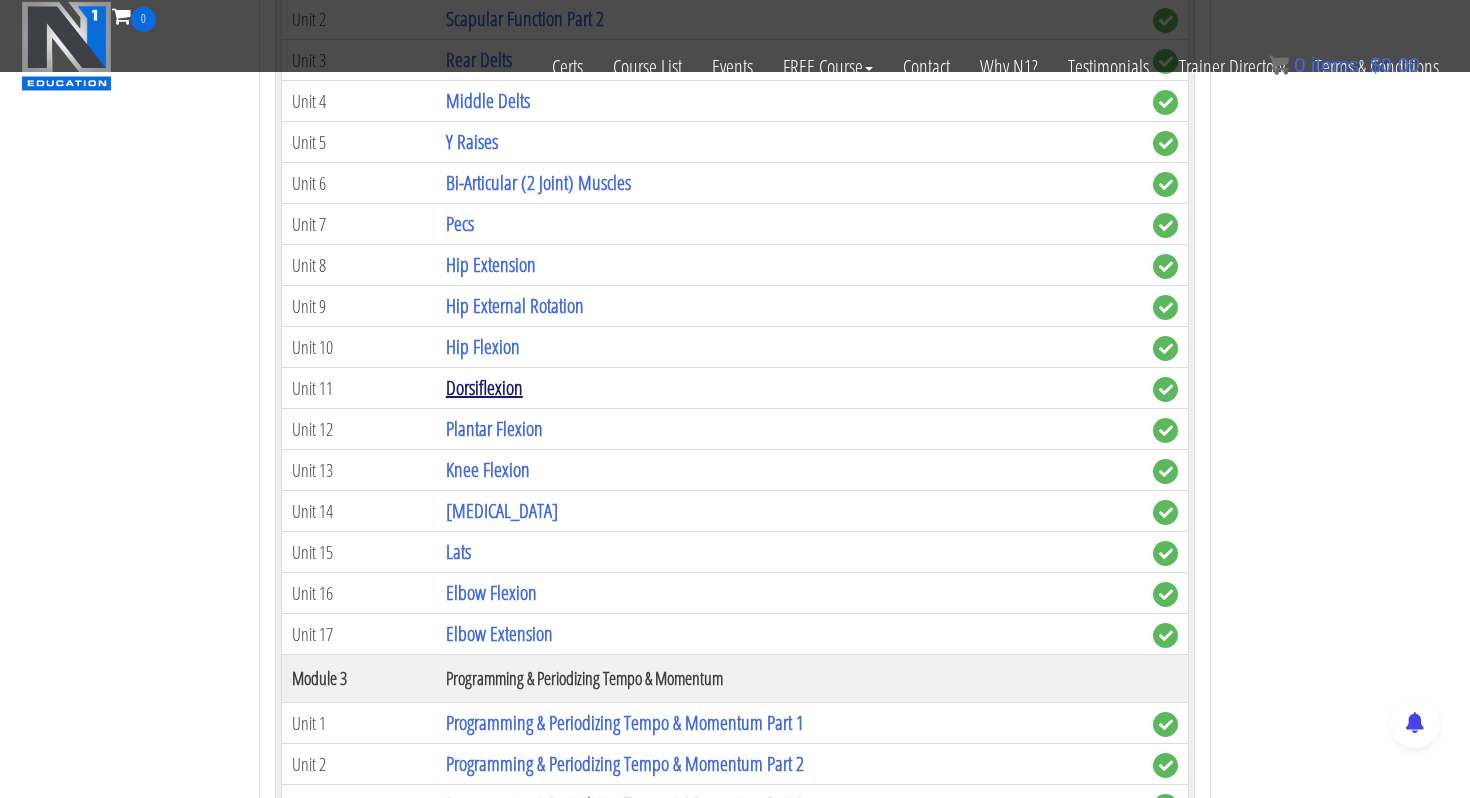 click on "Dorsiflexion" at bounding box center [484, 387] 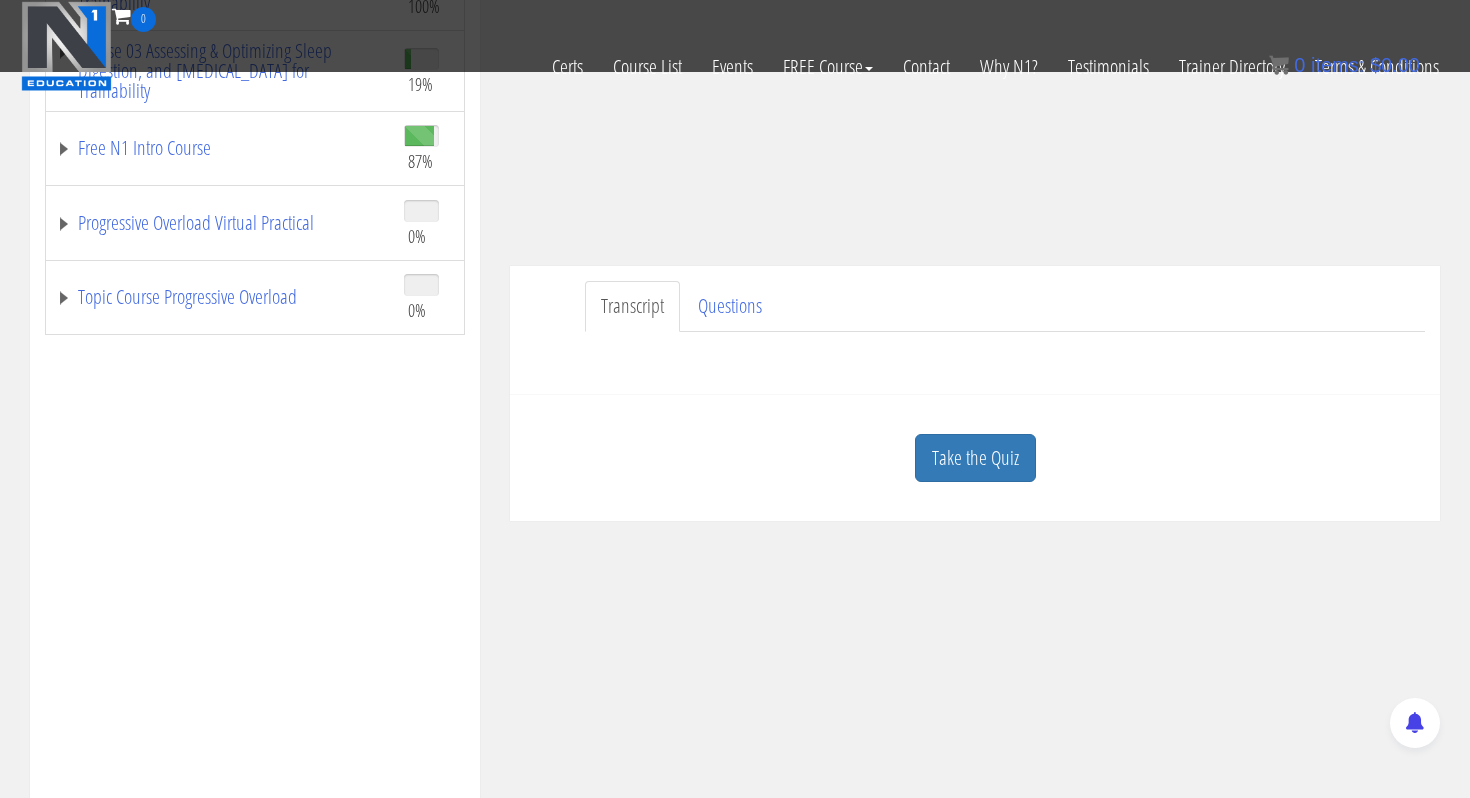 scroll, scrollTop: 396, scrollLeft: 0, axis: vertical 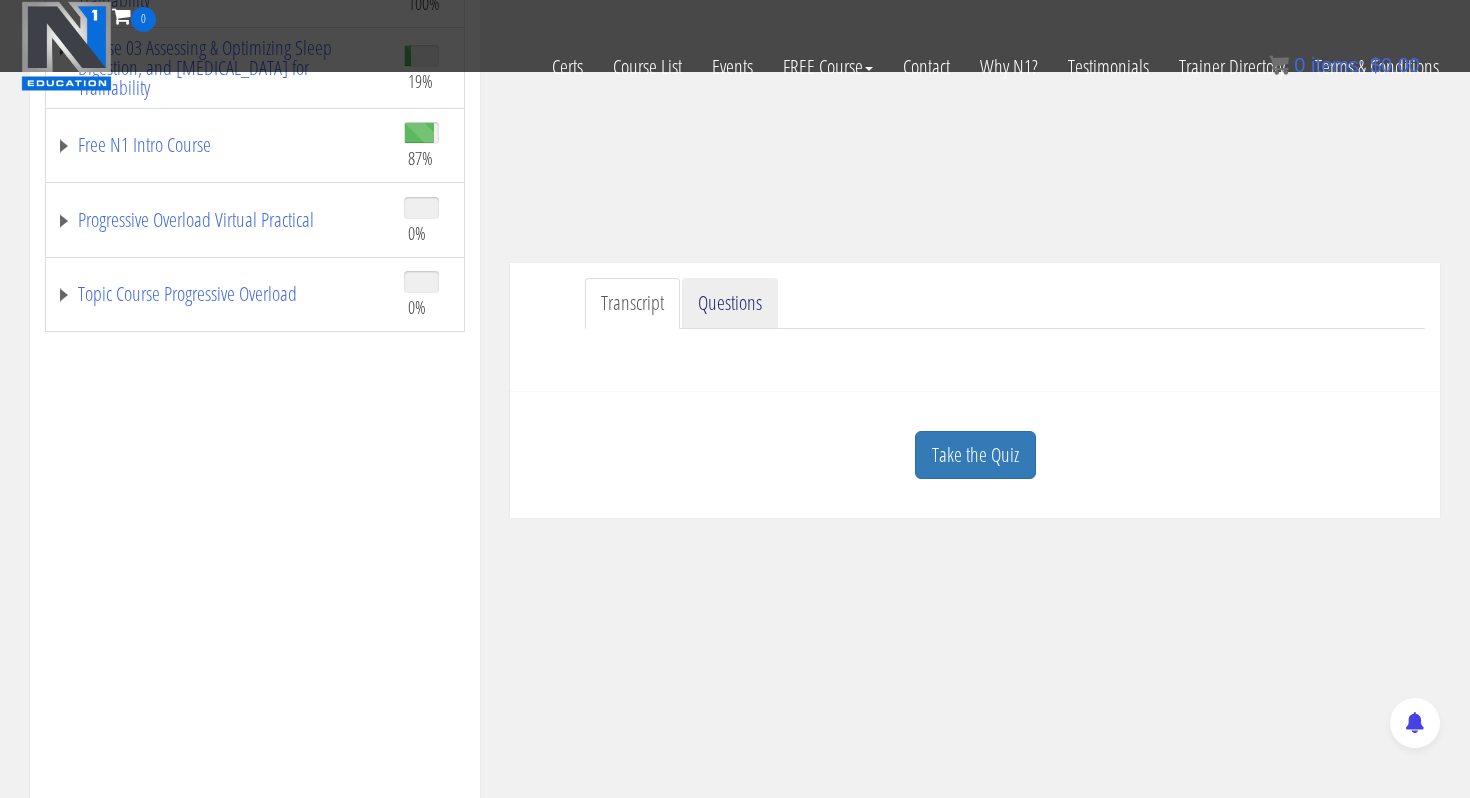 click on "Questions" at bounding box center [730, 303] 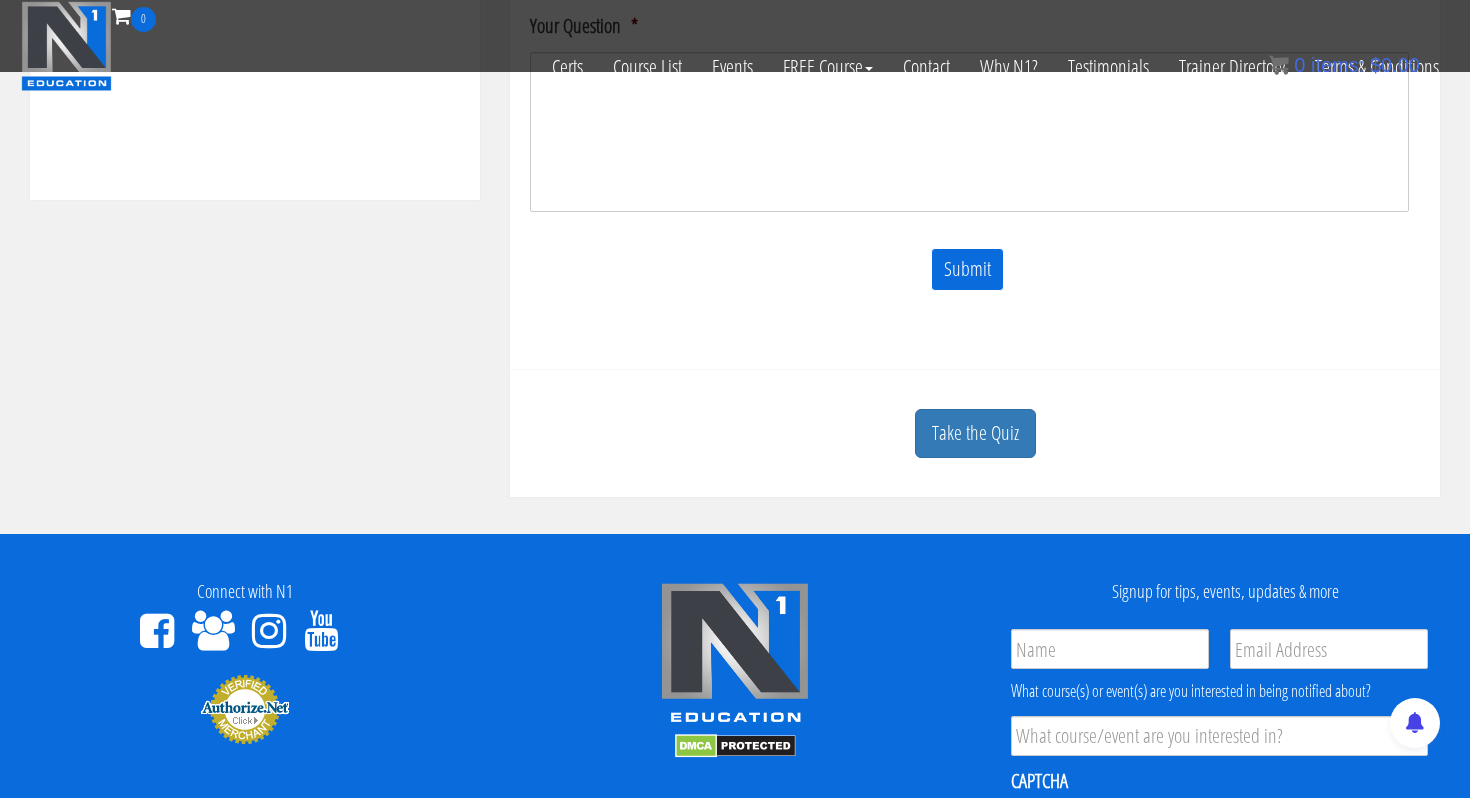 scroll, scrollTop: 1064, scrollLeft: 0, axis: vertical 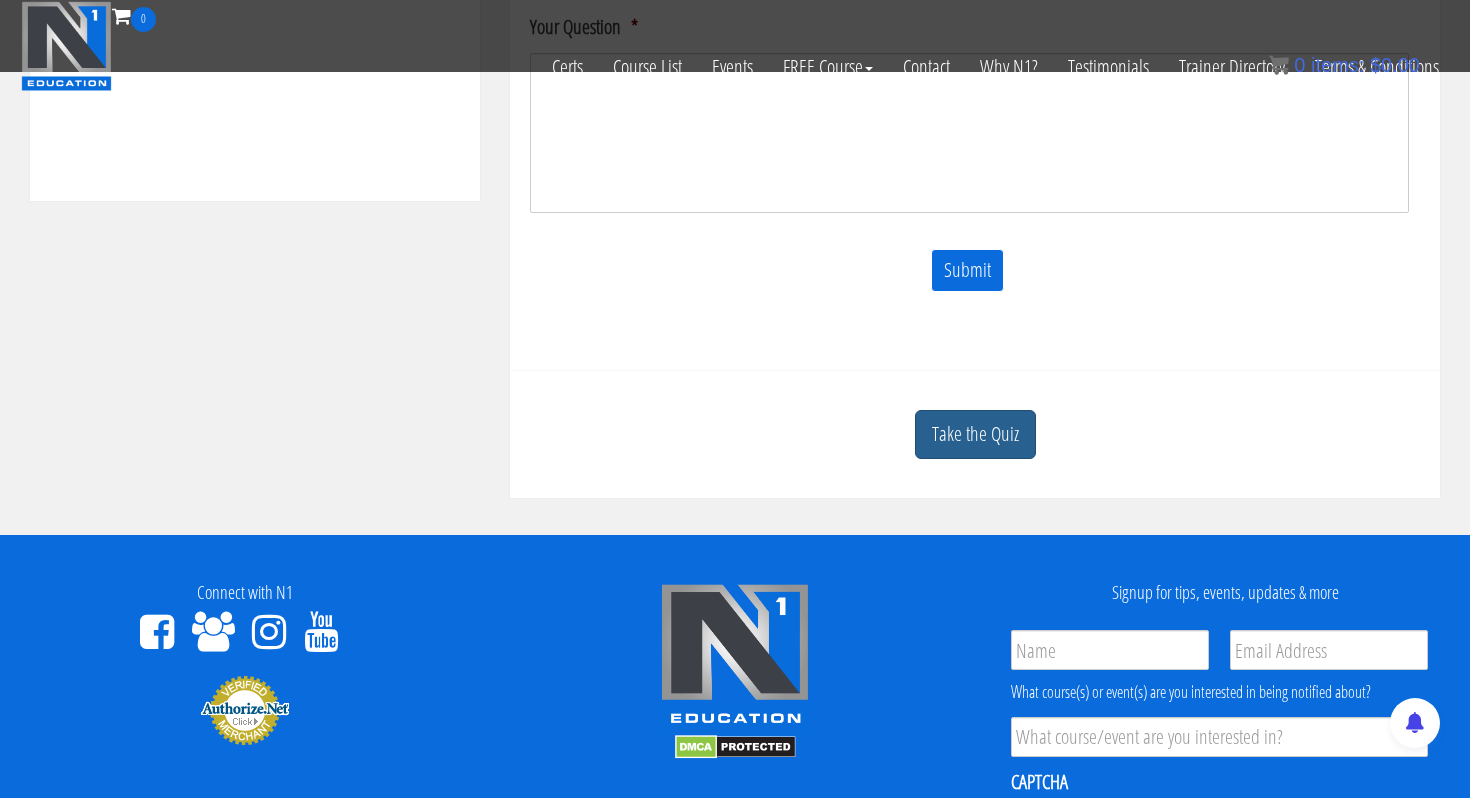 click on "Take the Quiz" at bounding box center [975, 434] 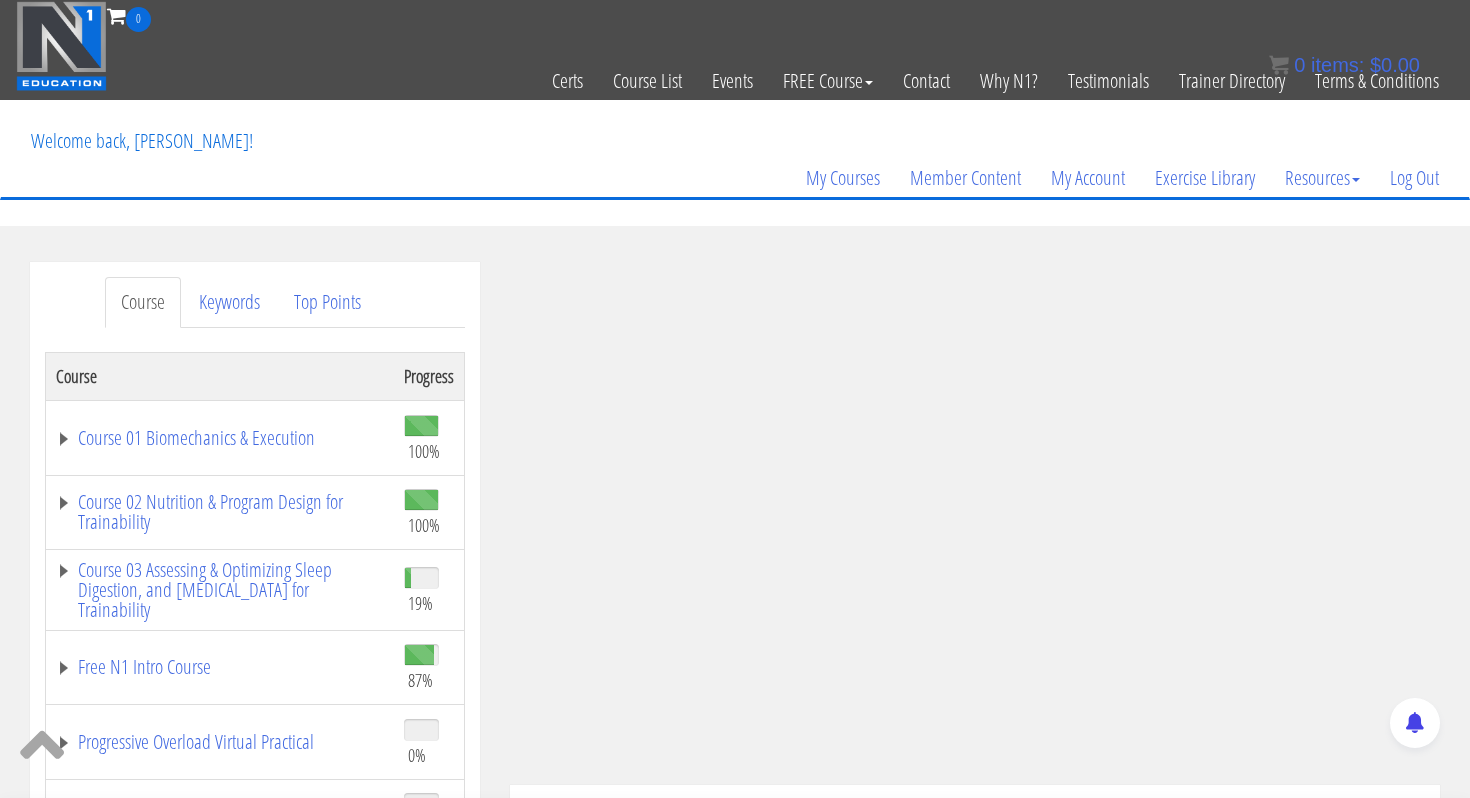 scroll, scrollTop: 3, scrollLeft: 0, axis: vertical 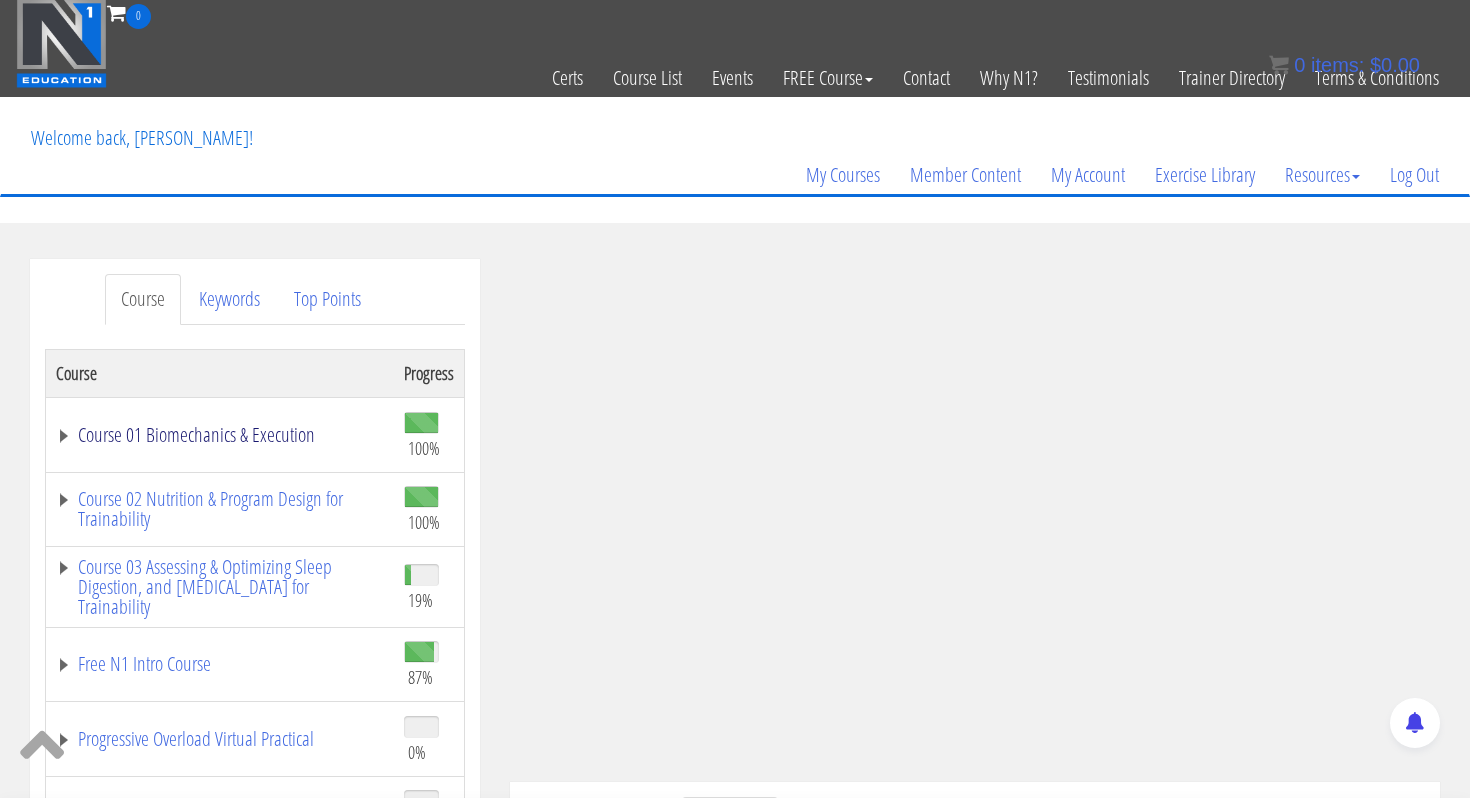 click on "Course 01 Biomechanics & Execution" at bounding box center [220, 435] 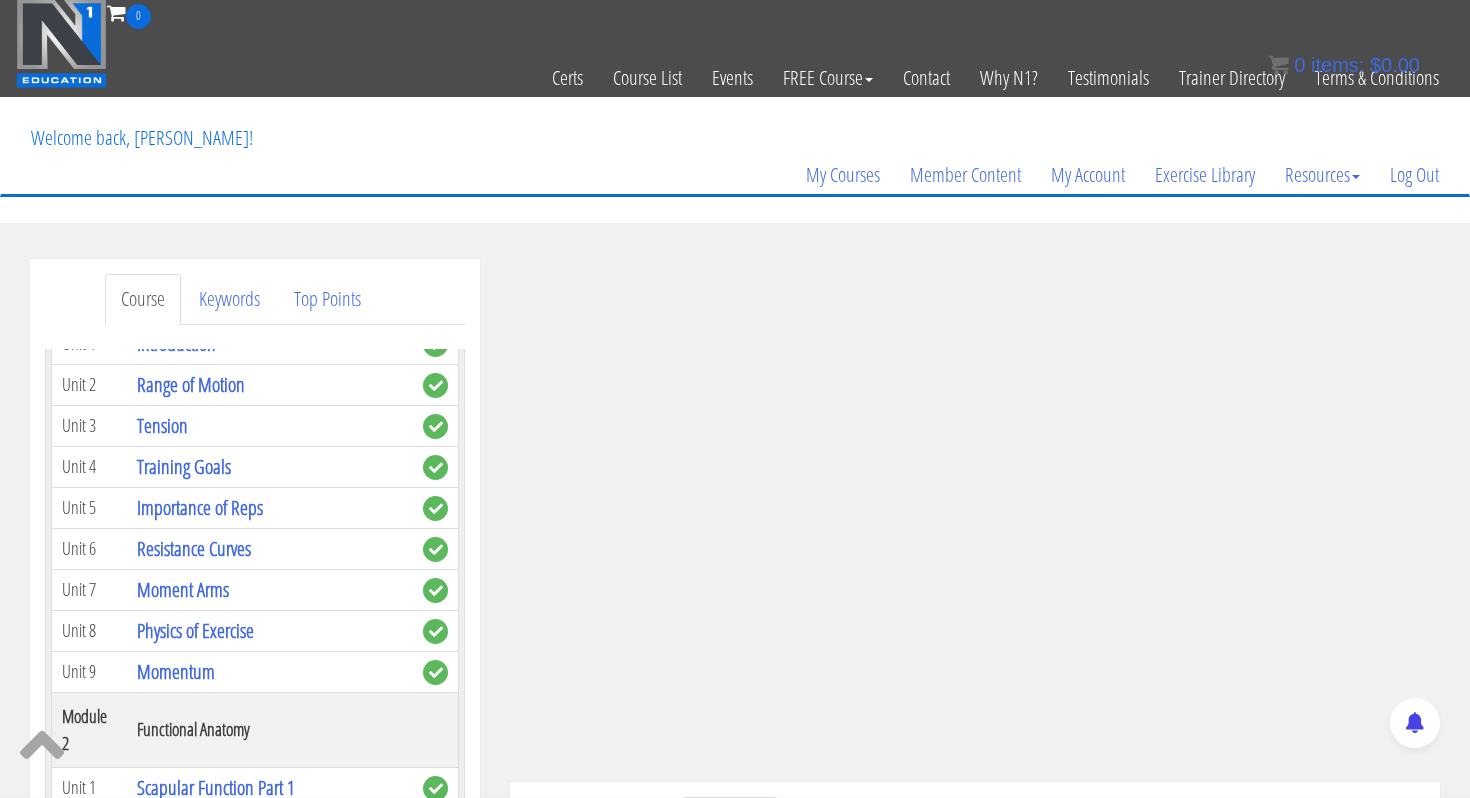 scroll, scrollTop: 0, scrollLeft: 0, axis: both 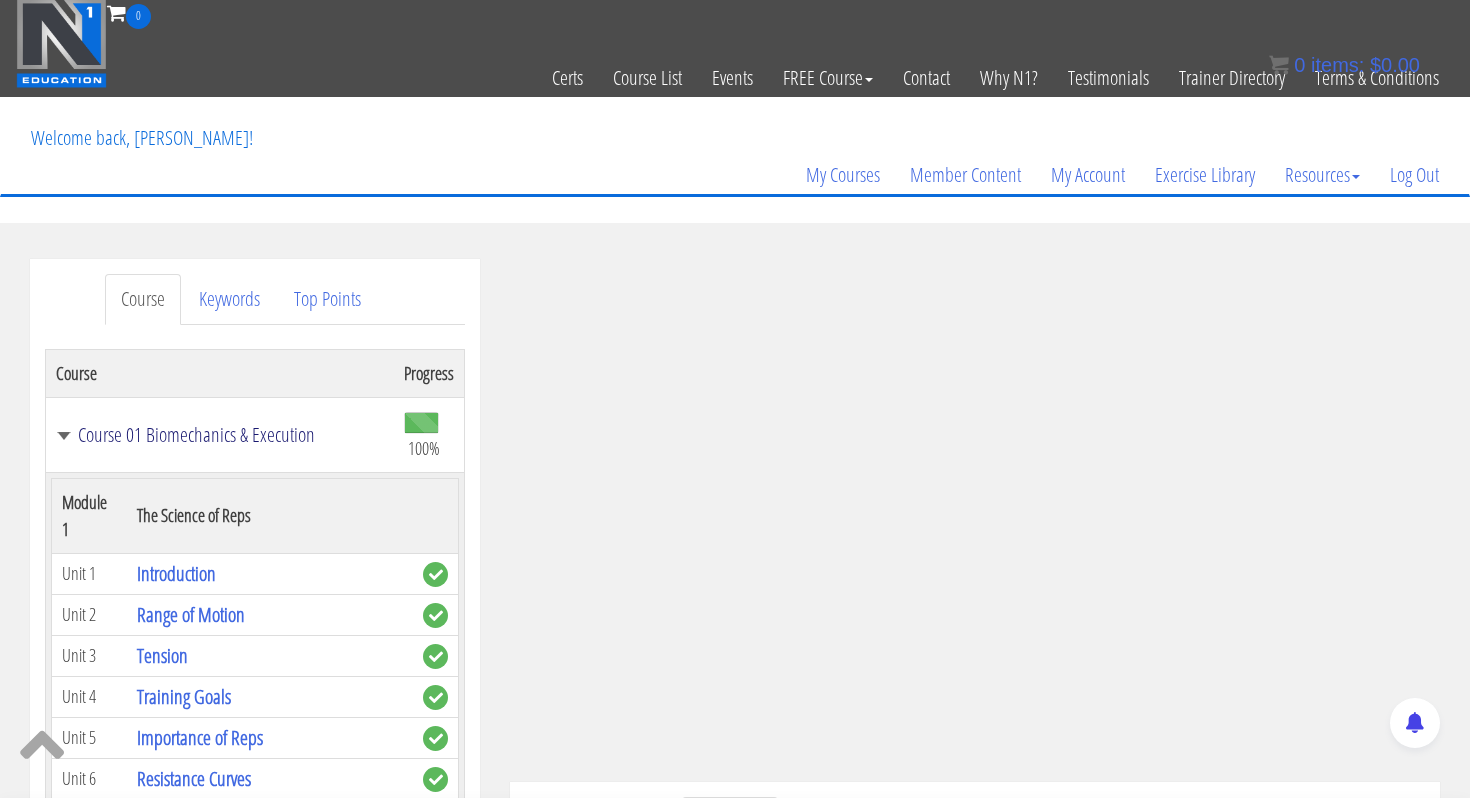 click on "Course 01 Biomechanics & Execution" at bounding box center (220, 435) 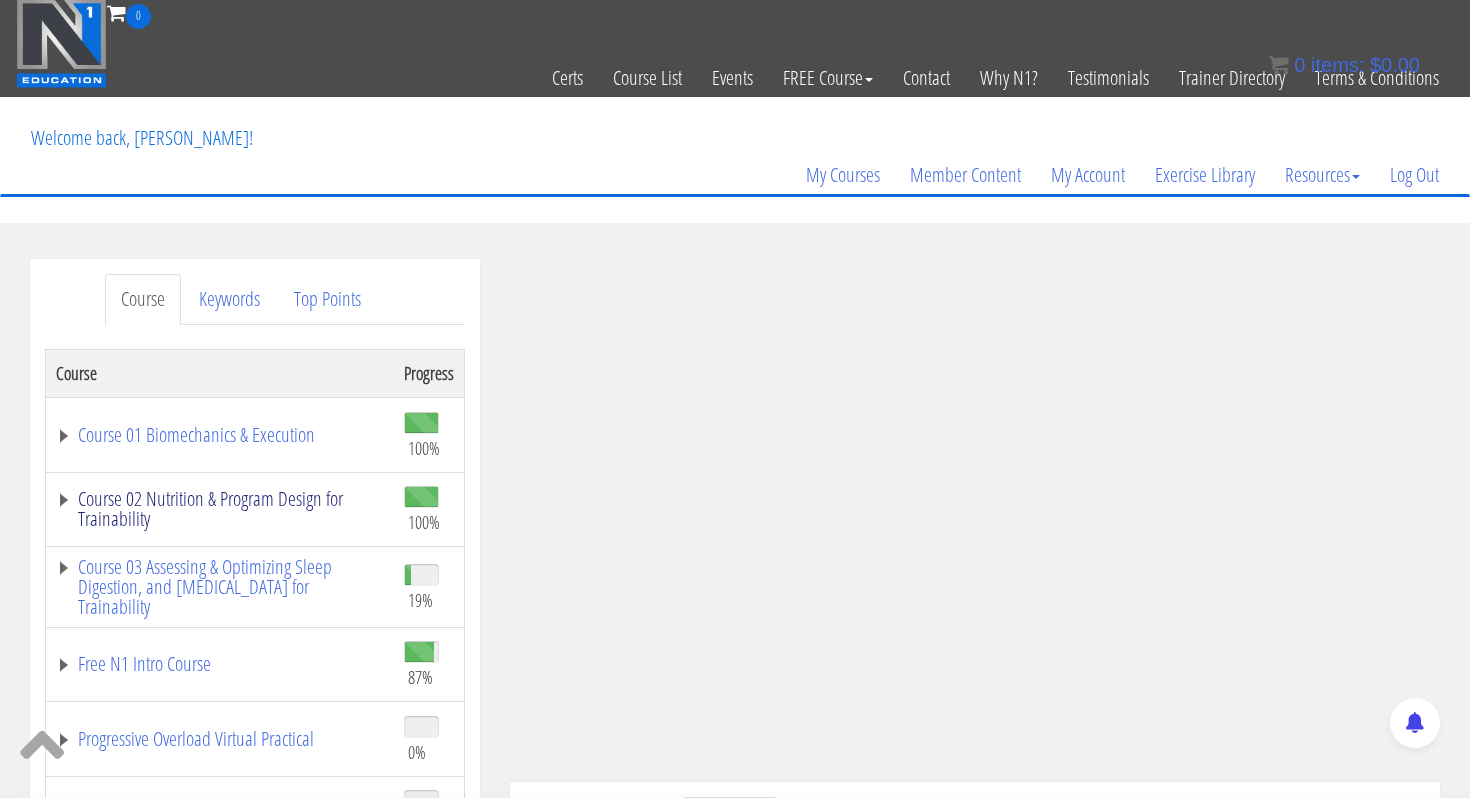 click on "Course 02 Nutrition & Program Design for Trainability" at bounding box center [220, 509] 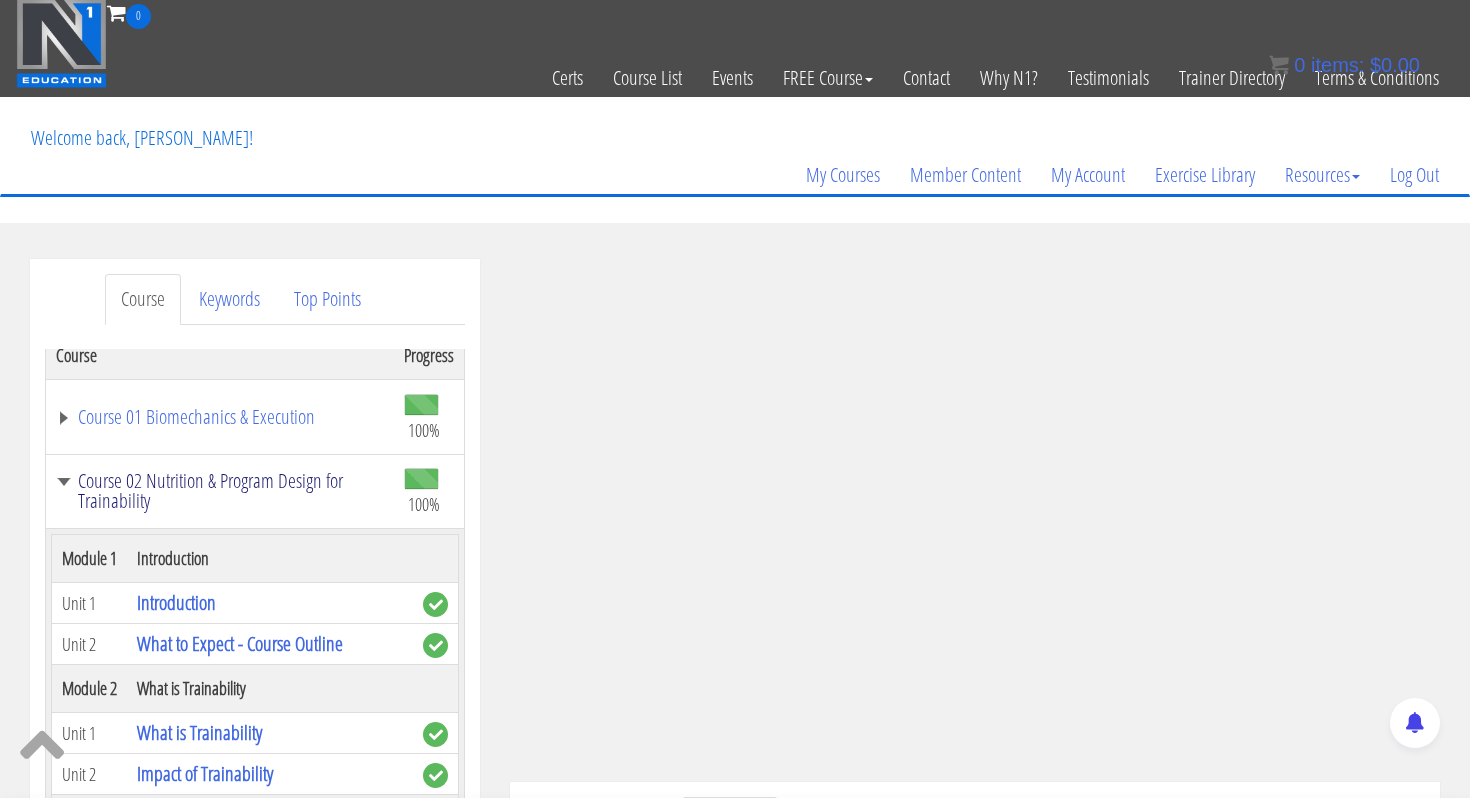 scroll, scrollTop: 0, scrollLeft: 0, axis: both 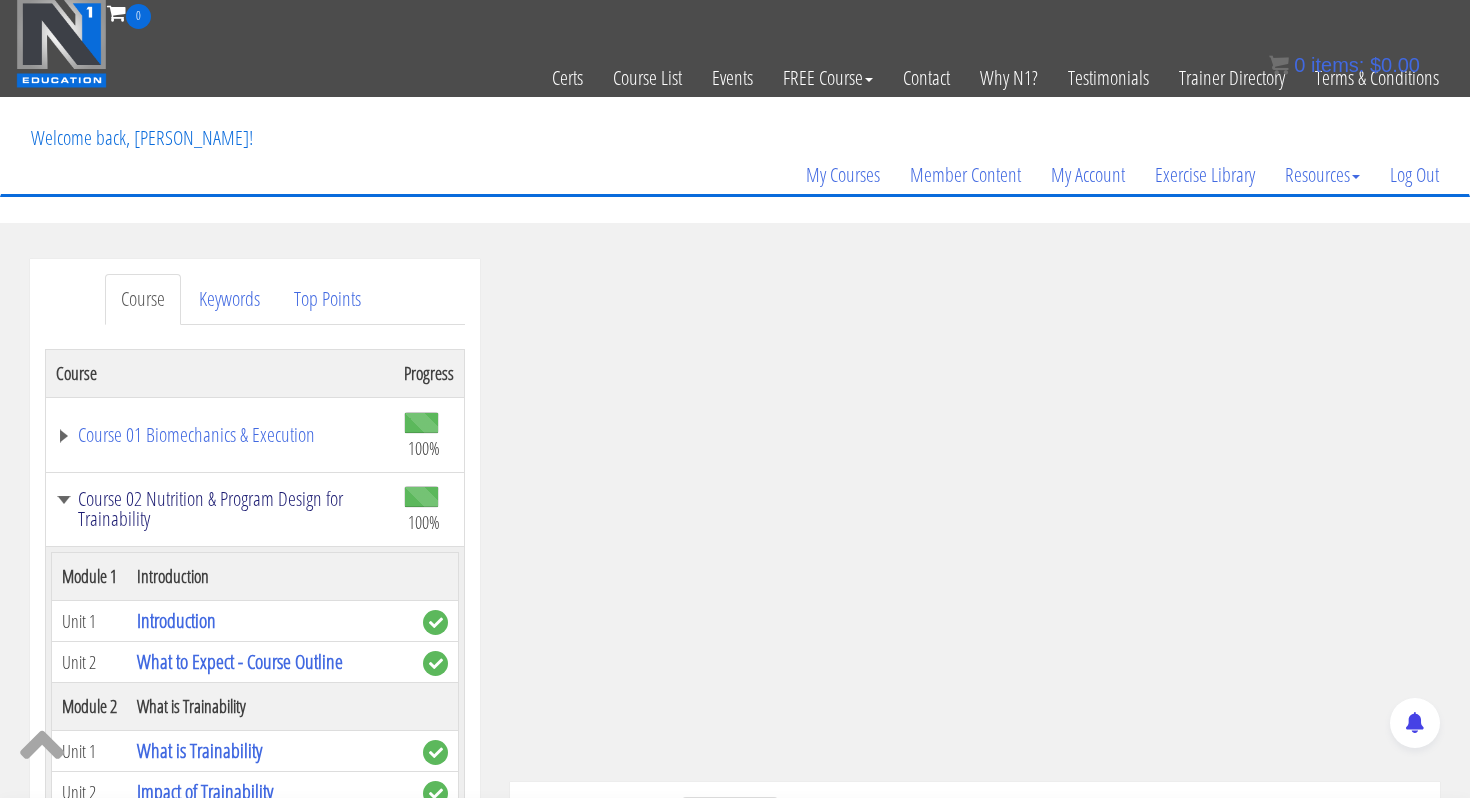 click on "Course 02 Nutrition & Program Design for Trainability" at bounding box center (220, 509) 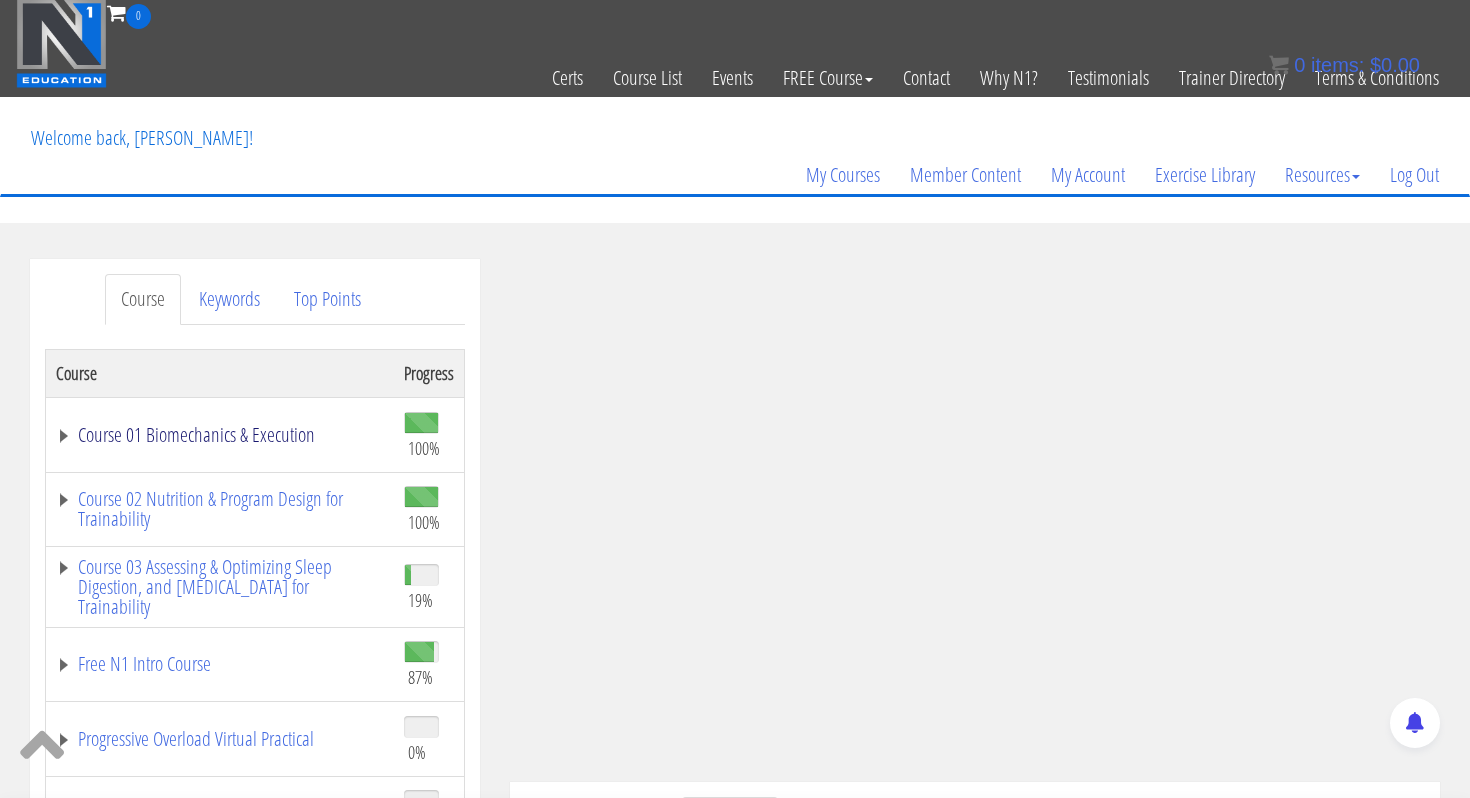click on "Course 01 Biomechanics & Execution" at bounding box center (220, 435) 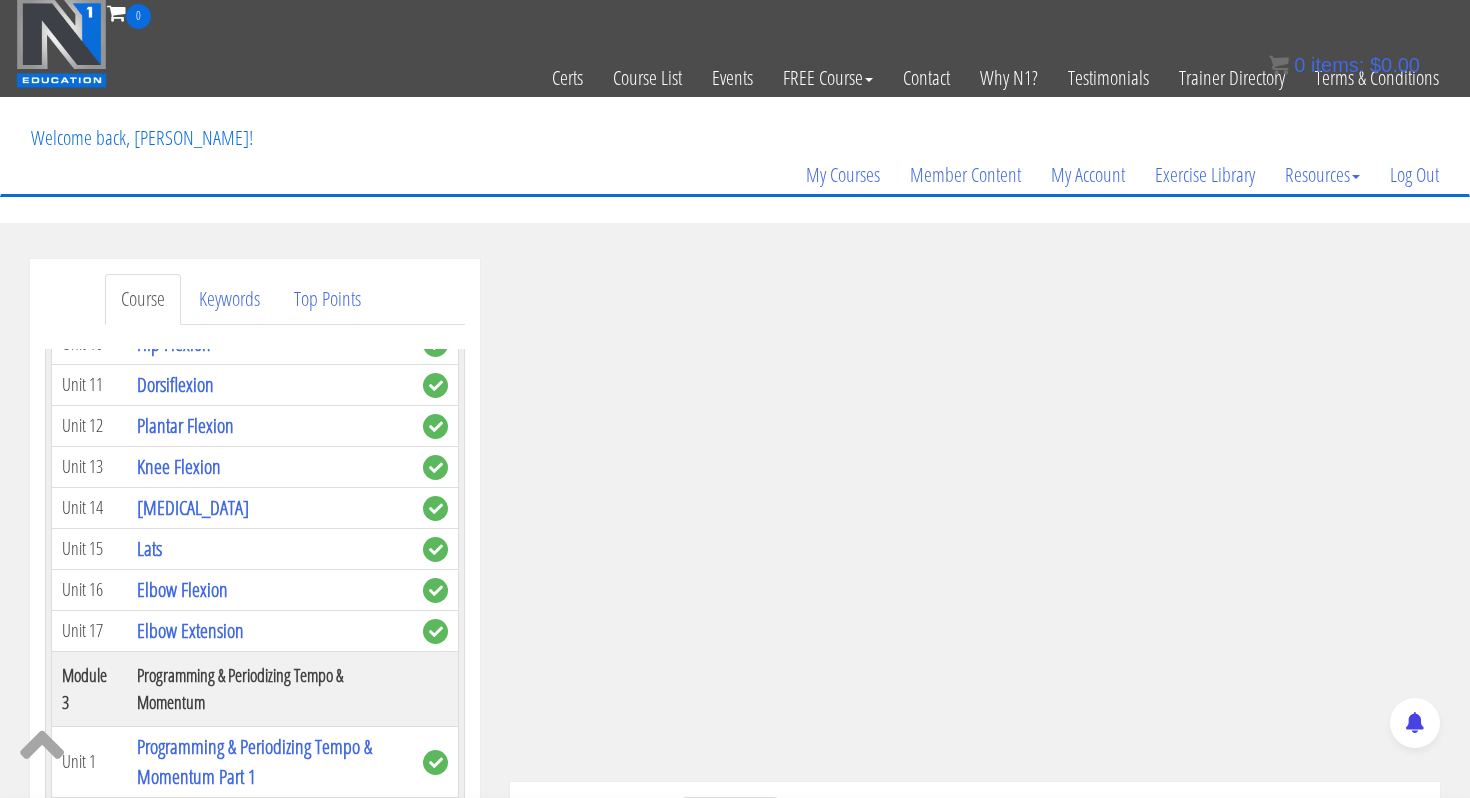 scroll, scrollTop: 1017, scrollLeft: 0, axis: vertical 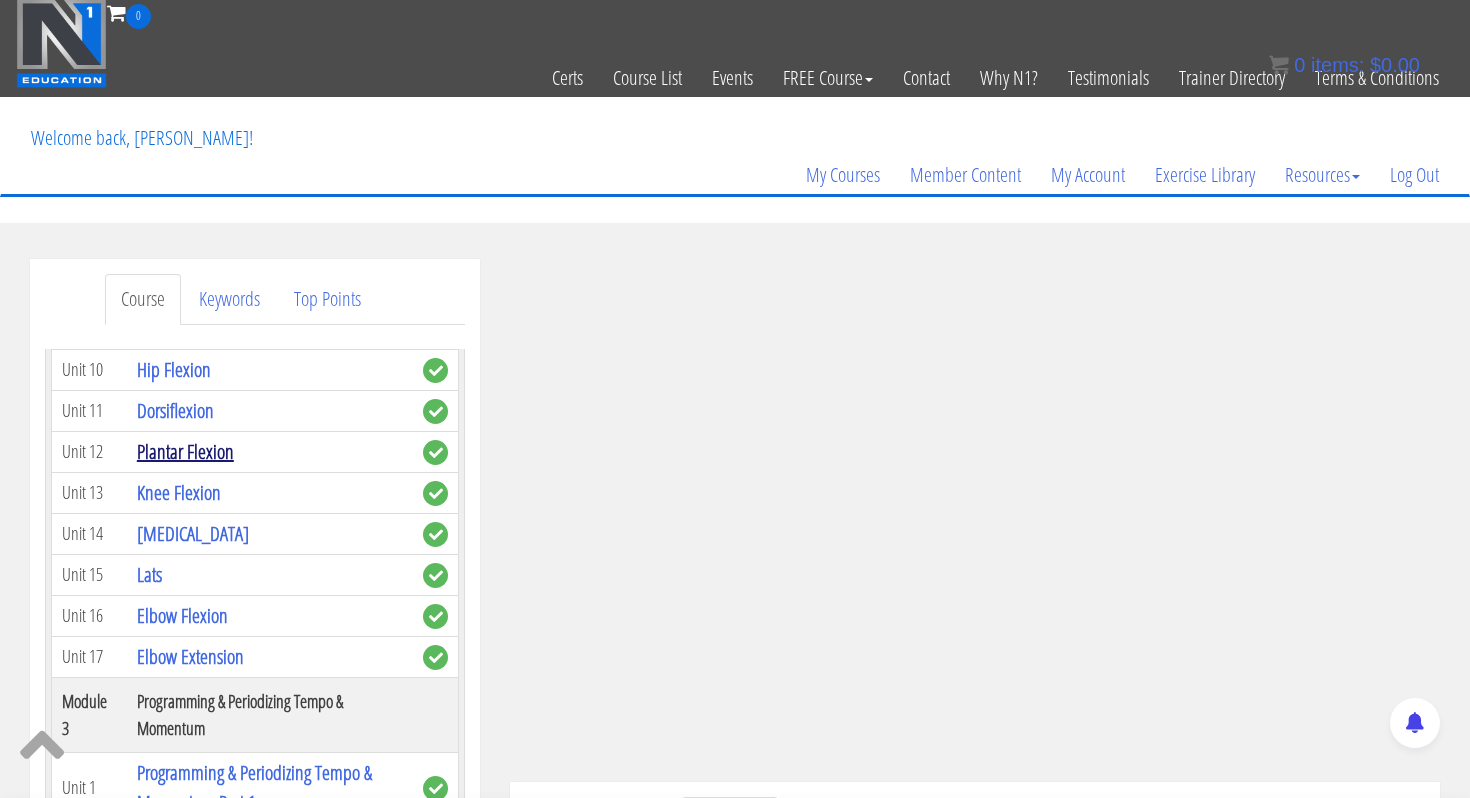 click on "Plantar Flexion" at bounding box center (185, 451) 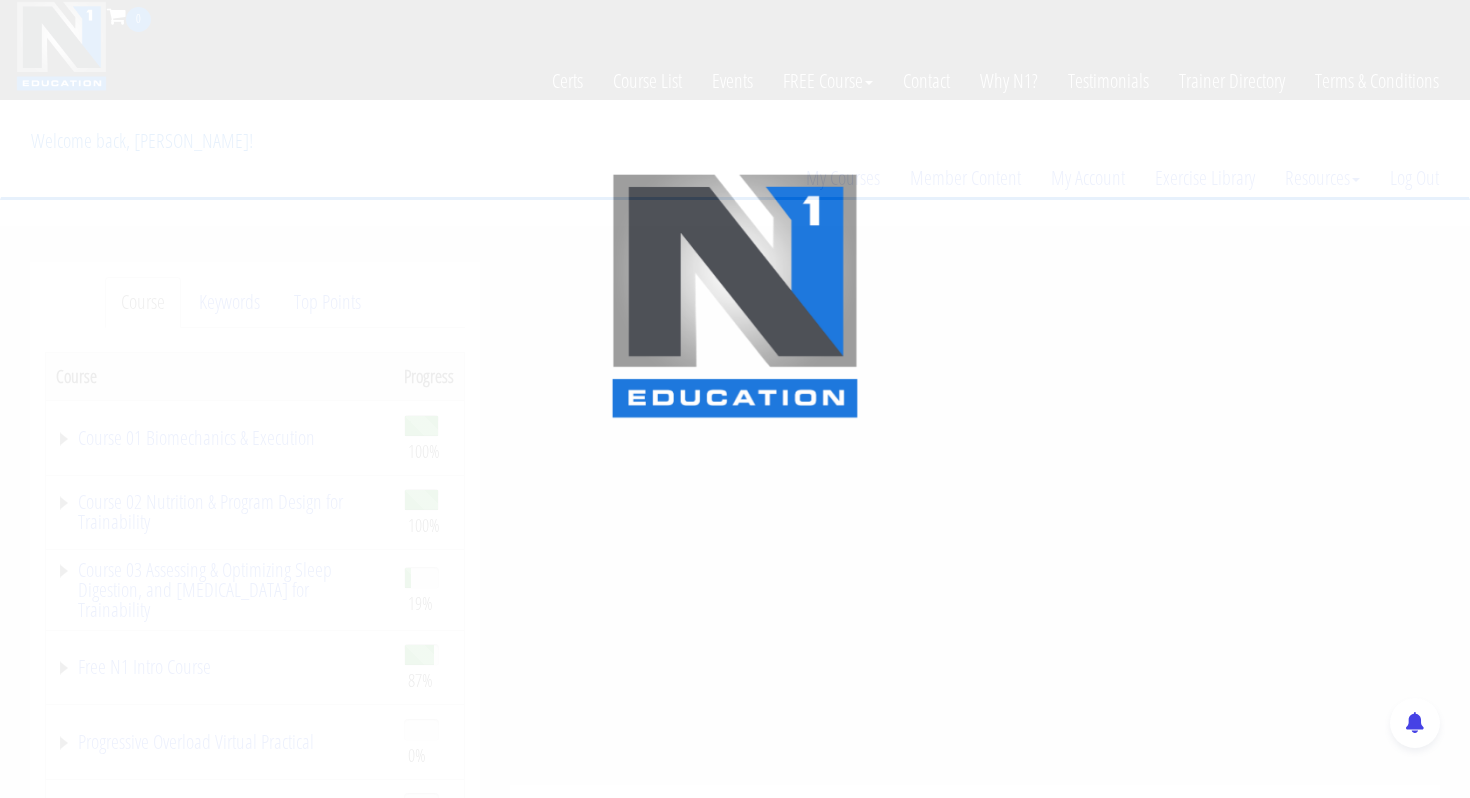 scroll, scrollTop: 0, scrollLeft: 0, axis: both 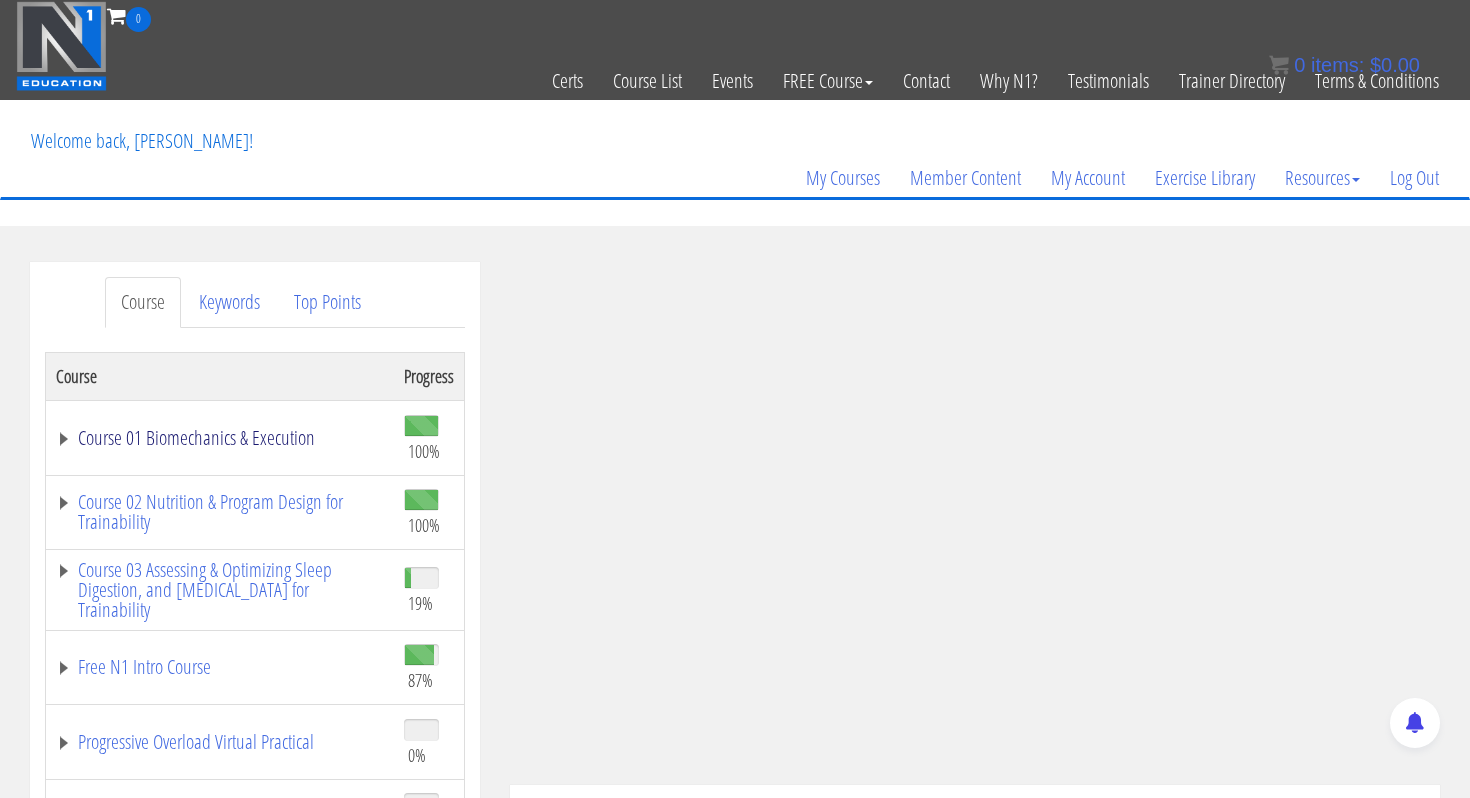 click on "Course 01 Biomechanics & Execution" at bounding box center (220, 438) 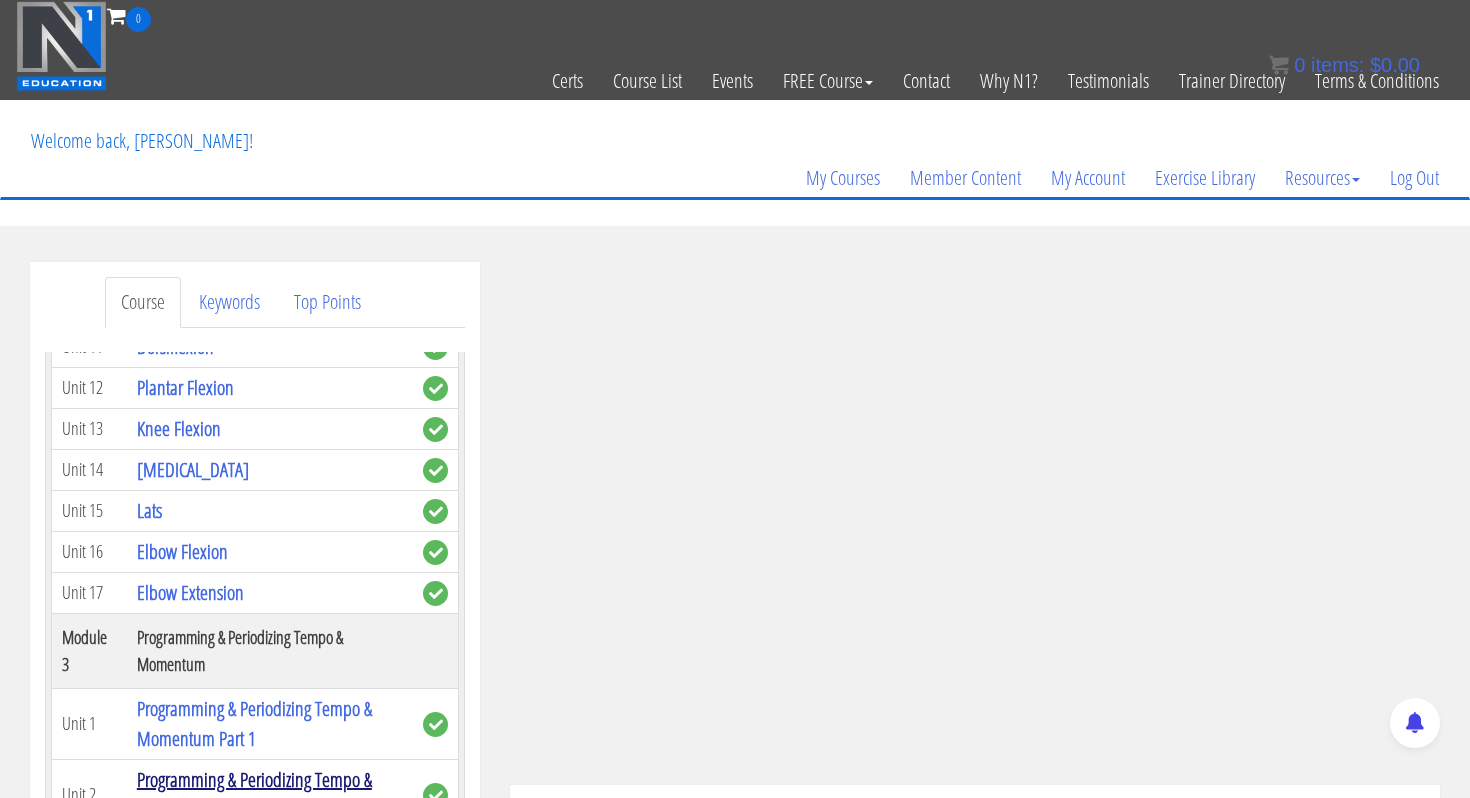 scroll, scrollTop: 1085, scrollLeft: 0, axis: vertical 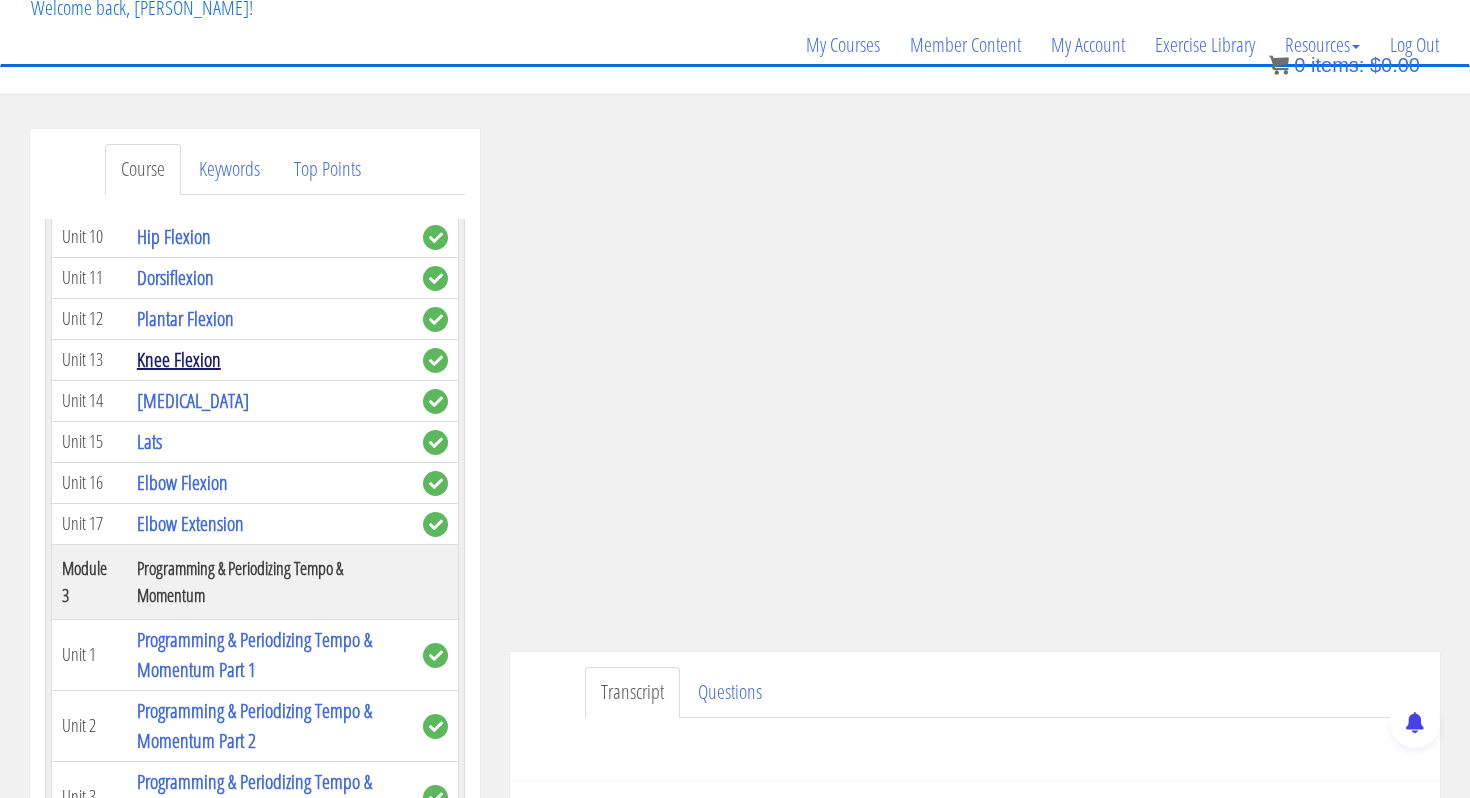 click on "Knee Flexion" at bounding box center (179, 359) 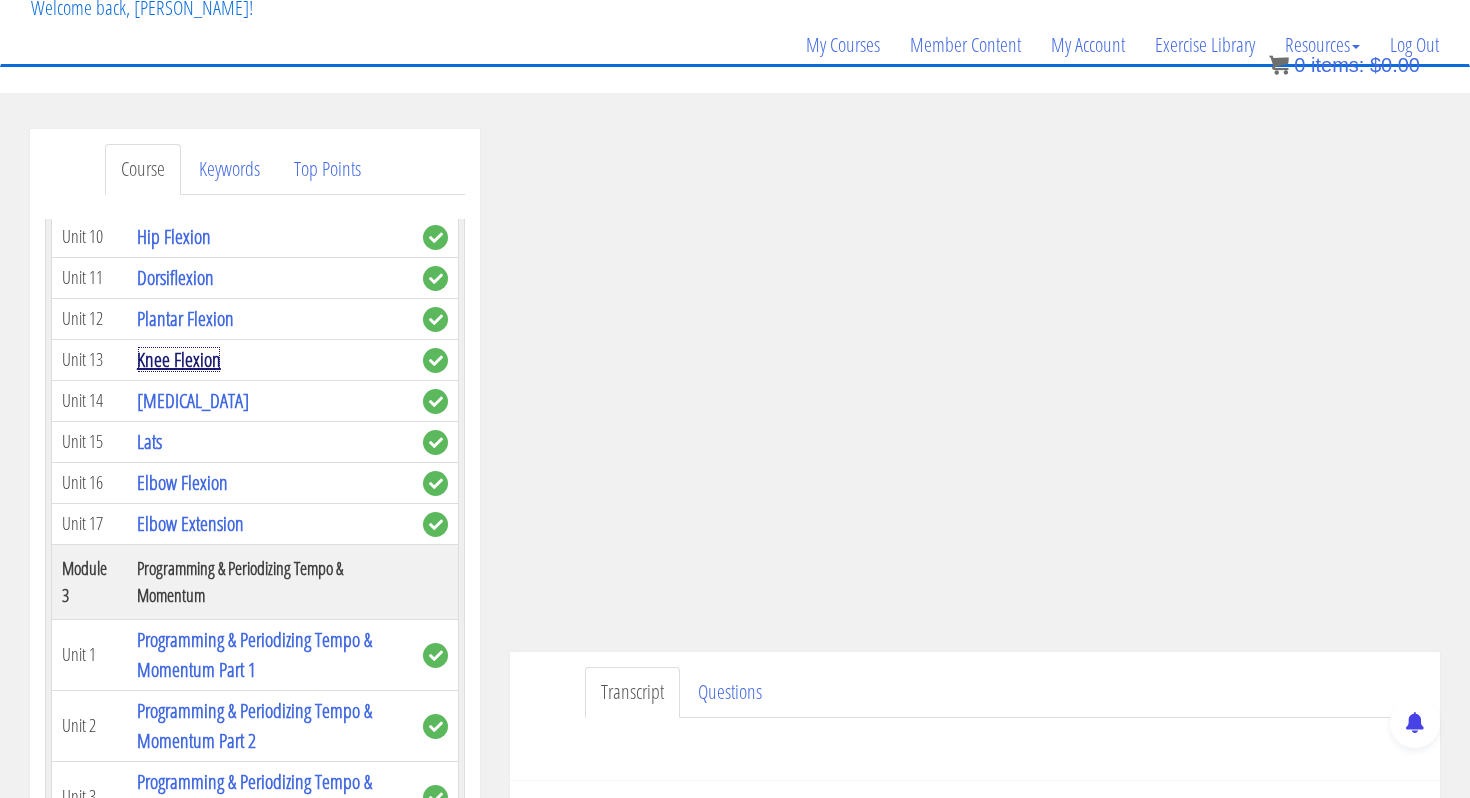 scroll, scrollTop: 1303, scrollLeft: 0, axis: vertical 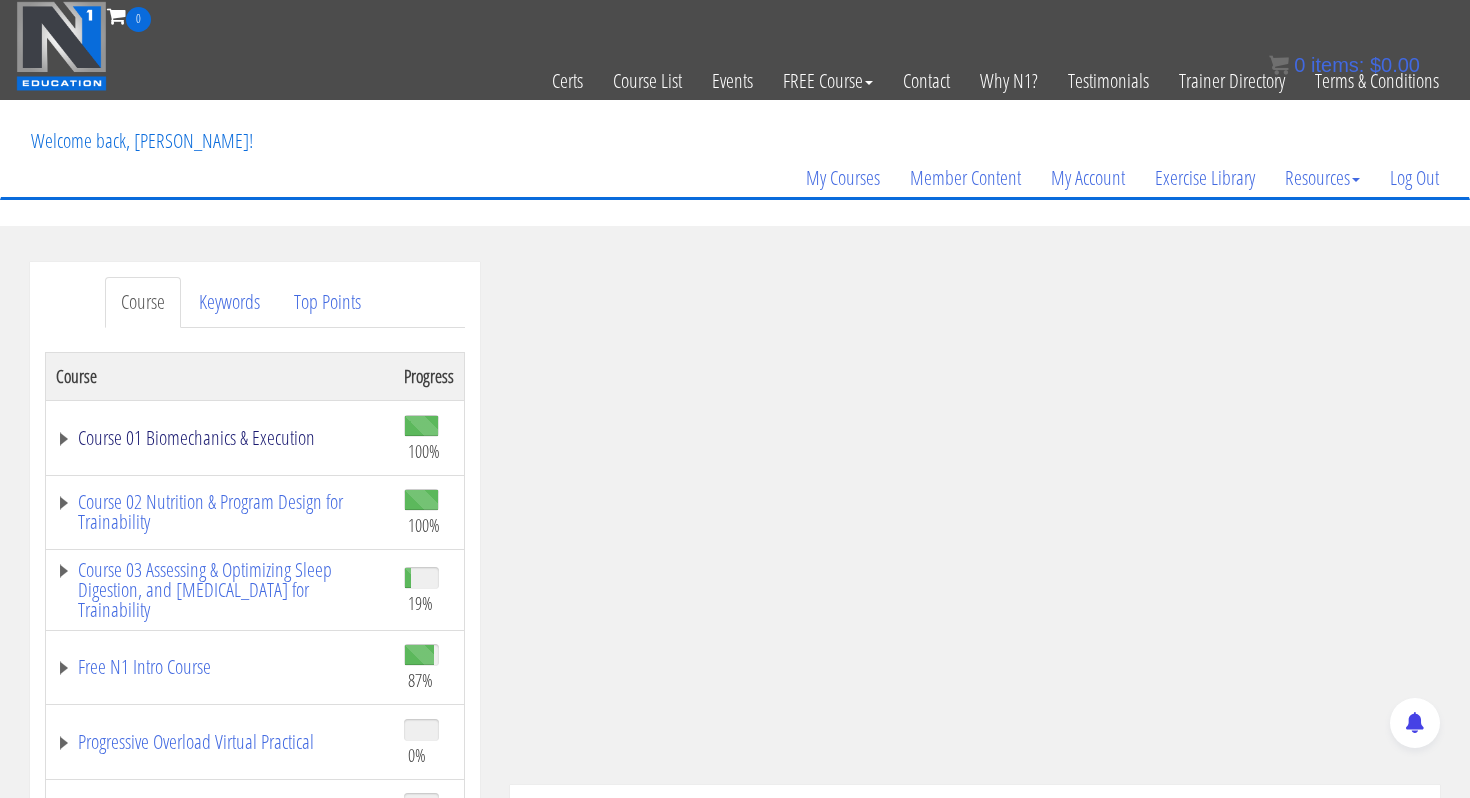 click on "Course 01 Biomechanics & Execution" at bounding box center (220, 438) 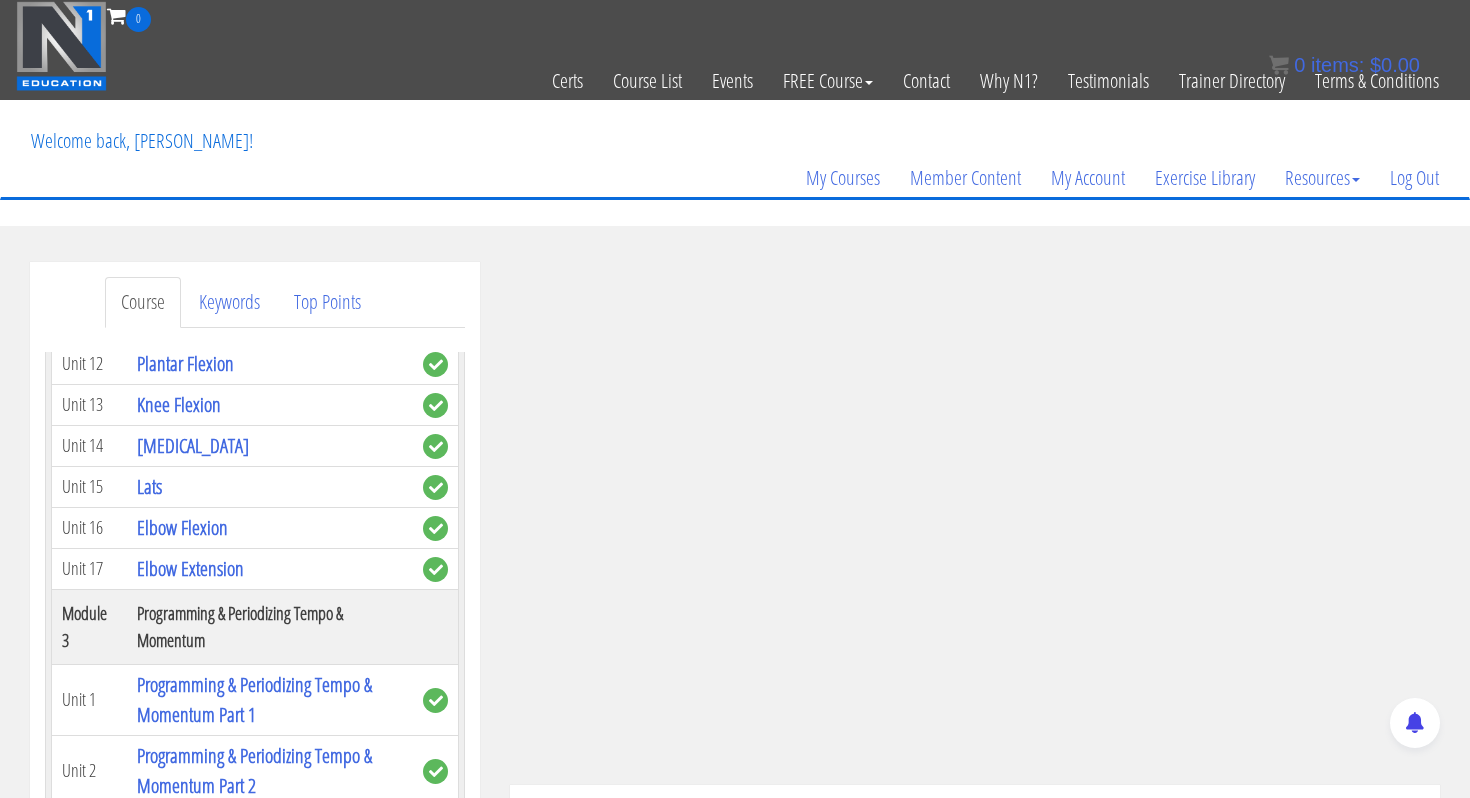 scroll, scrollTop: 1110, scrollLeft: 0, axis: vertical 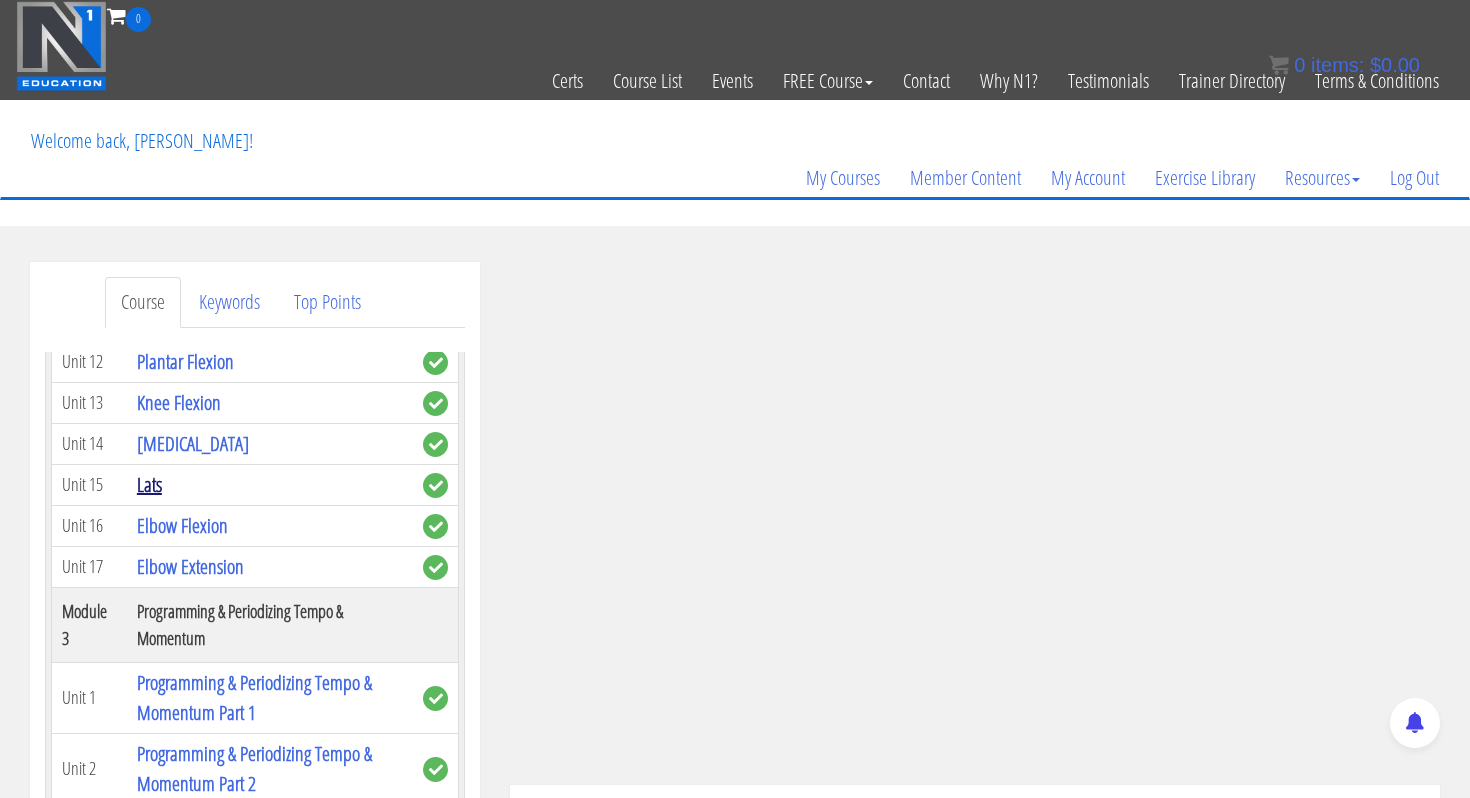 click on "Lats" at bounding box center (149, 484) 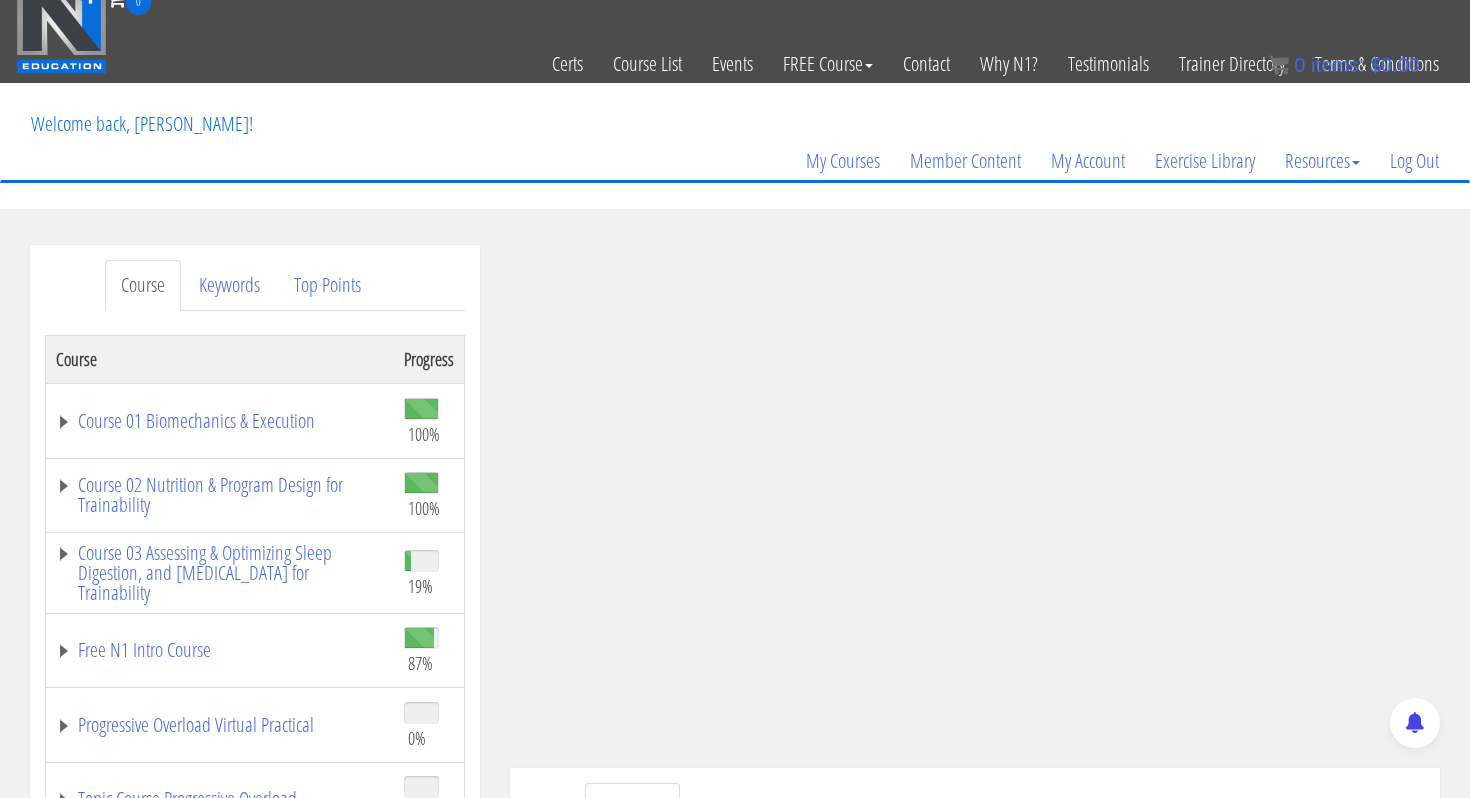scroll, scrollTop: 28, scrollLeft: 0, axis: vertical 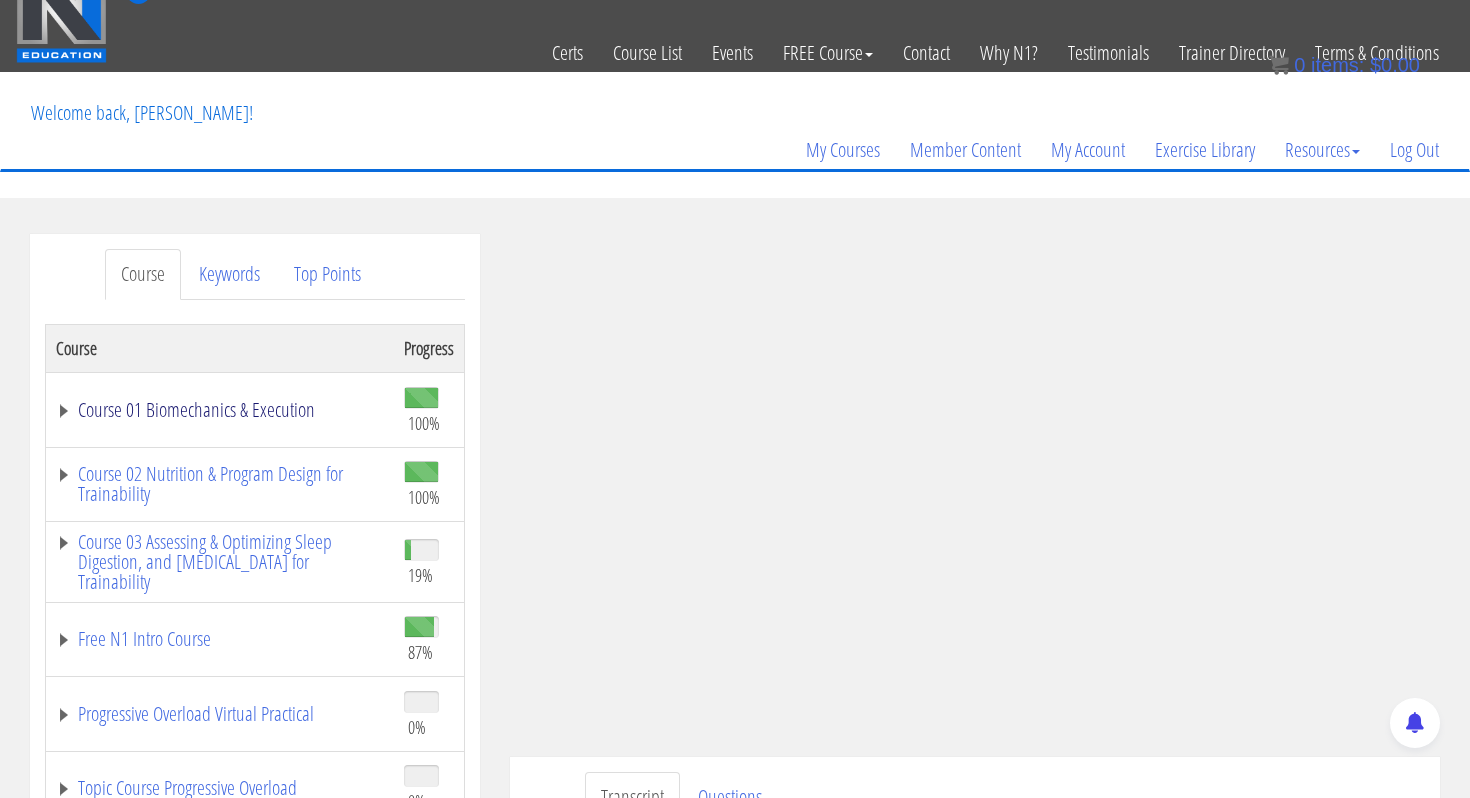 click on "Course 01 Biomechanics & Execution" at bounding box center (220, 410) 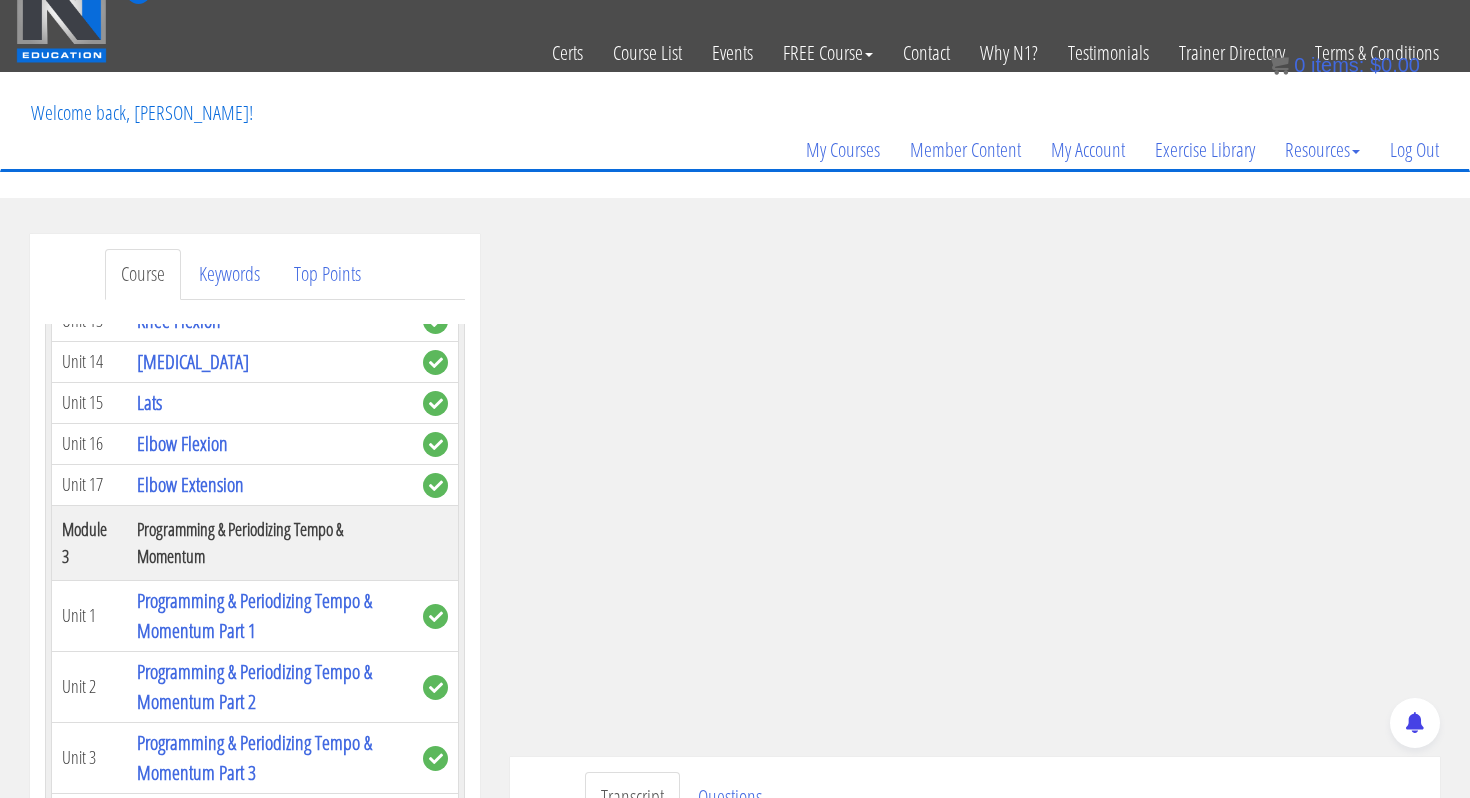 scroll, scrollTop: 1167, scrollLeft: 0, axis: vertical 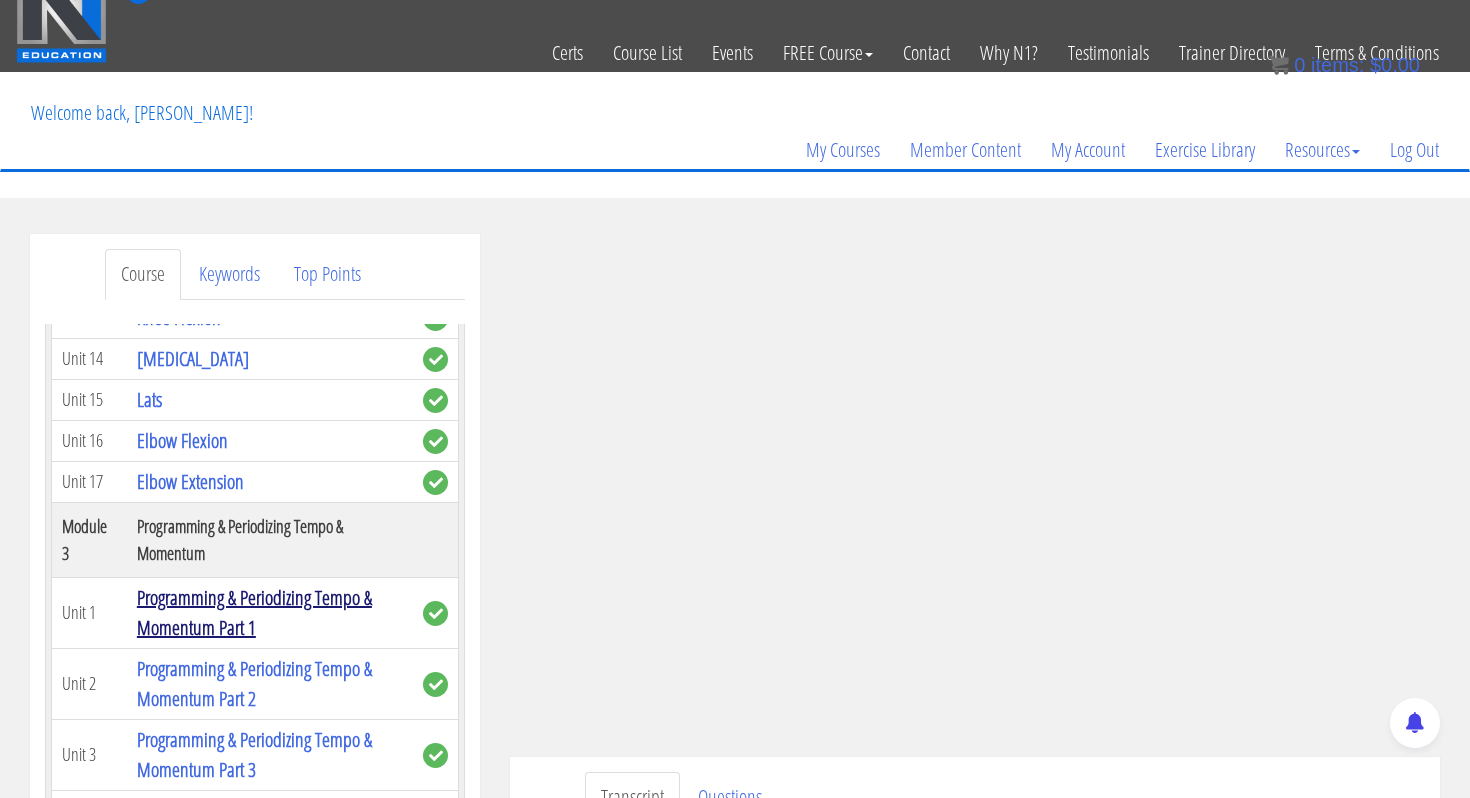 click on "Programming & Periodizing Tempo & Momentum Part 1" at bounding box center [254, 612] 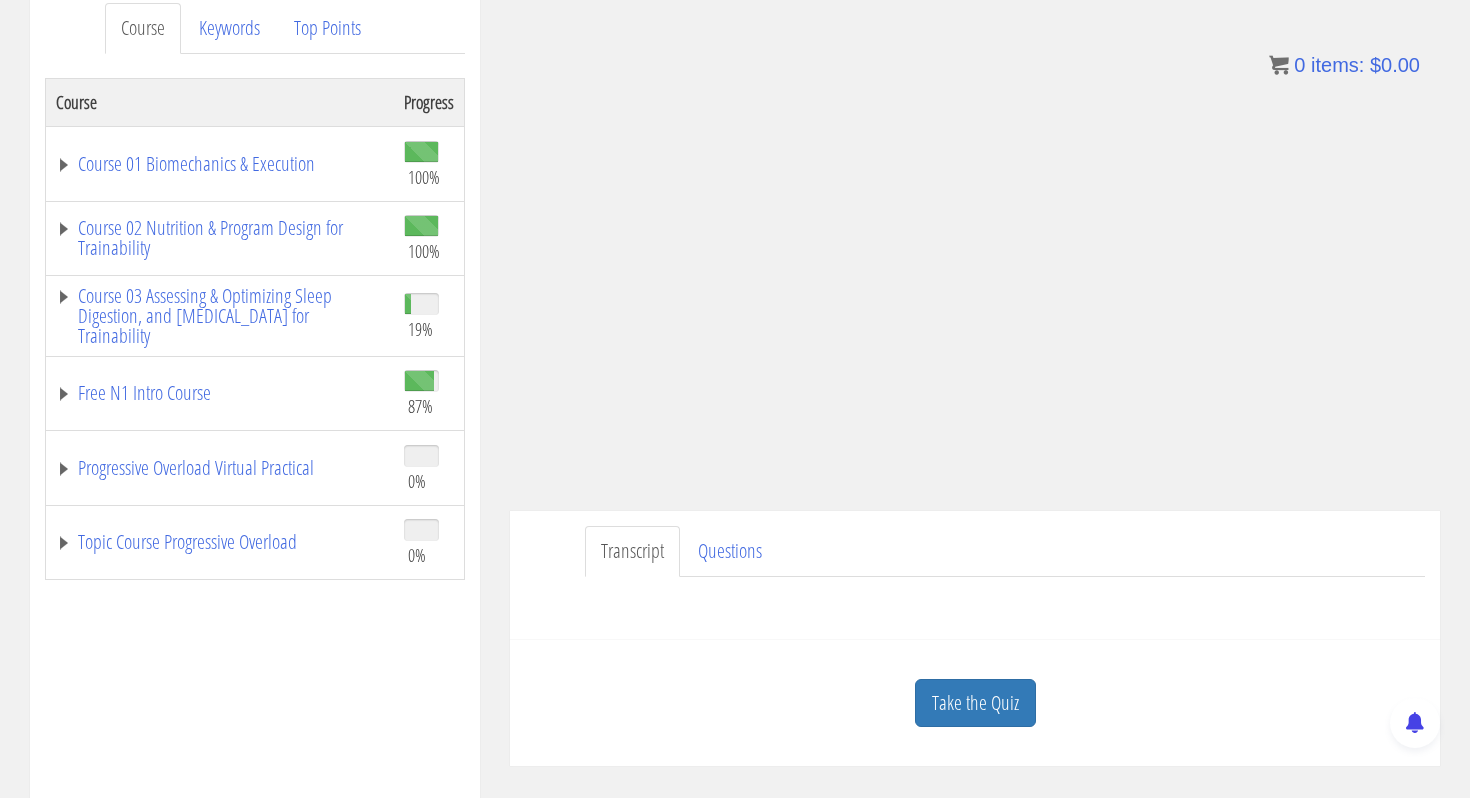 scroll, scrollTop: 276, scrollLeft: 0, axis: vertical 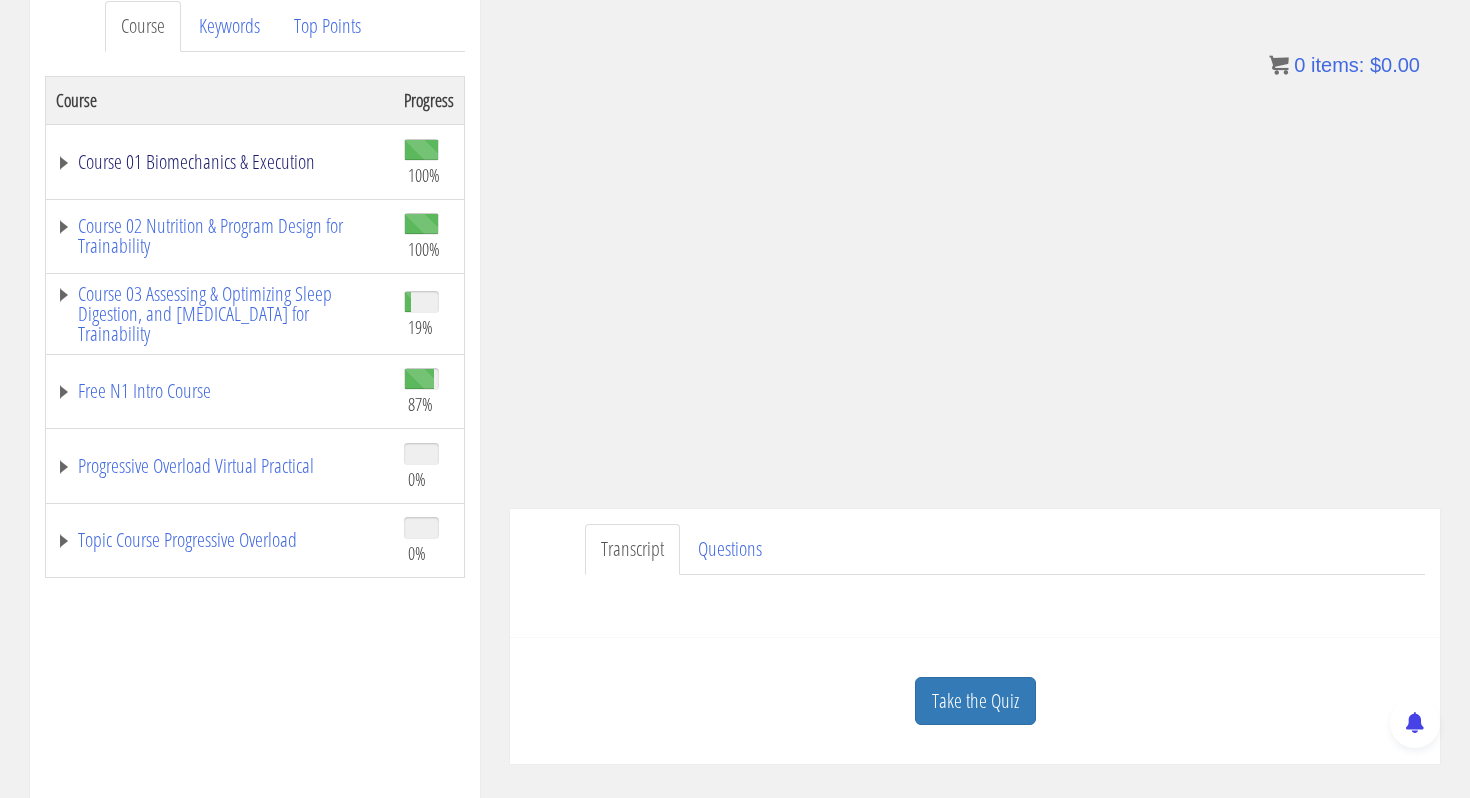 click on "Course 01 Biomechanics & Execution" at bounding box center (220, 162) 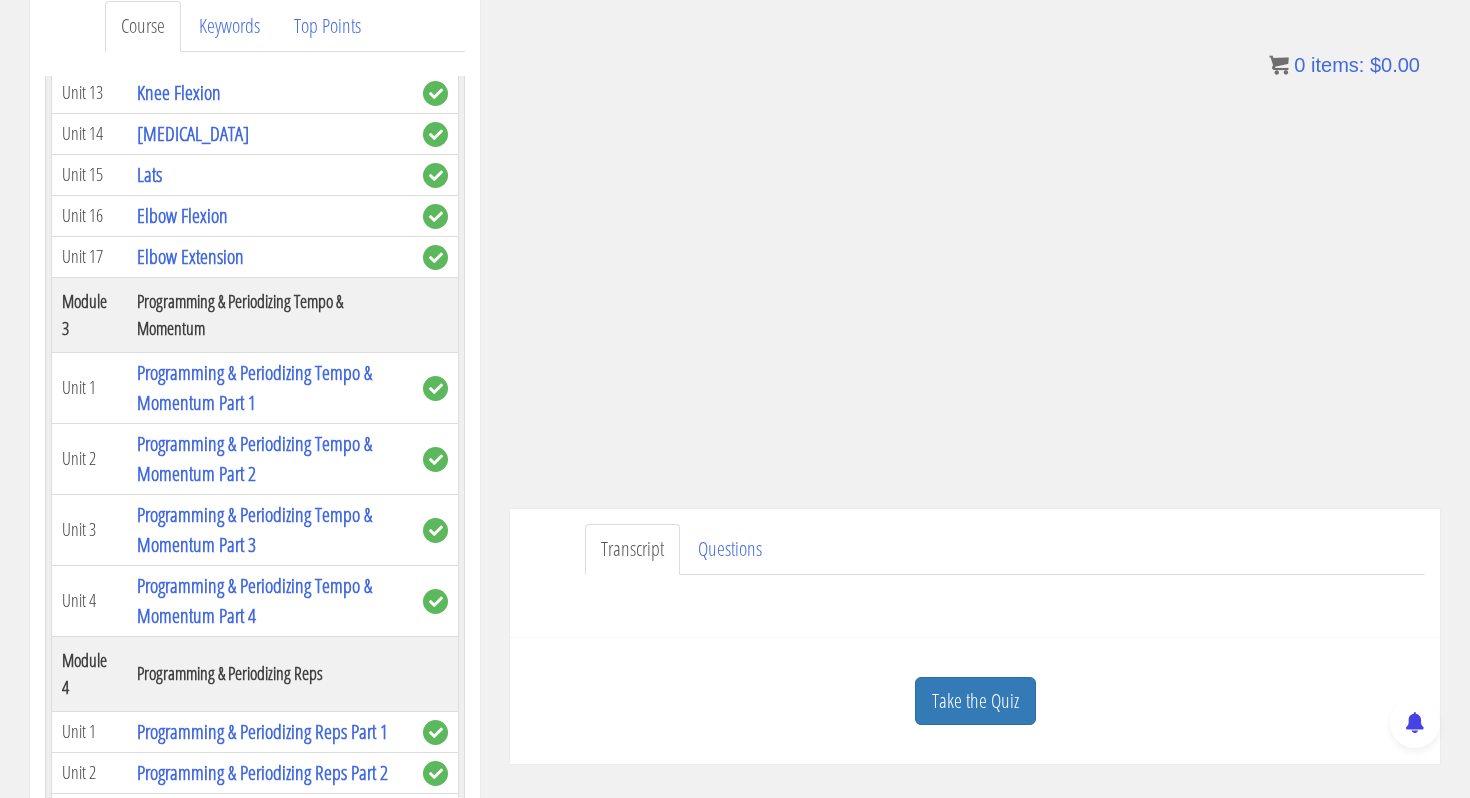 scroll, scrollTop: 1143, scrollLeft: 0, axis: vertical 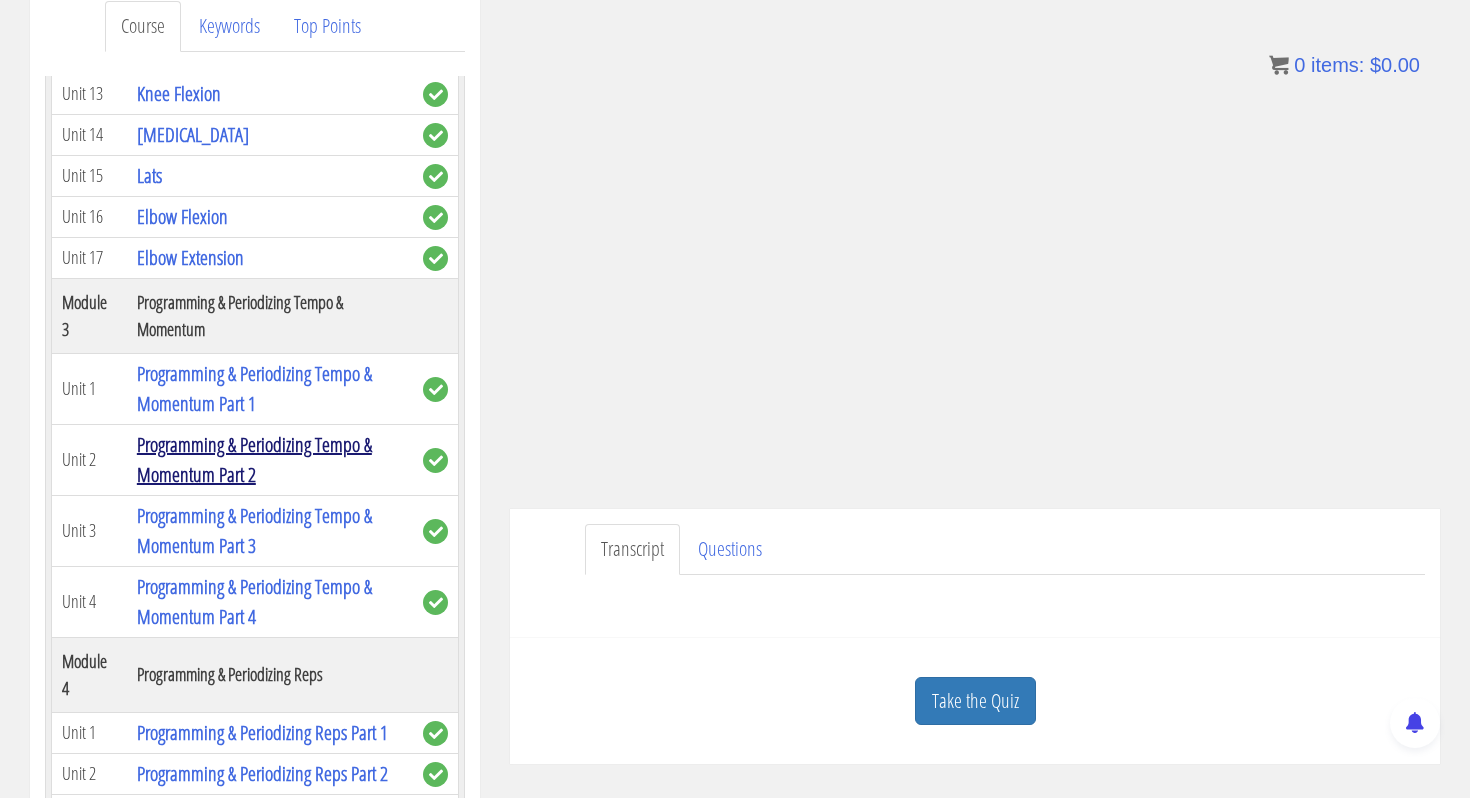 click on "Programming & Periodizing Tempo & Momentum Part 2" at bounding box center (254, 459) 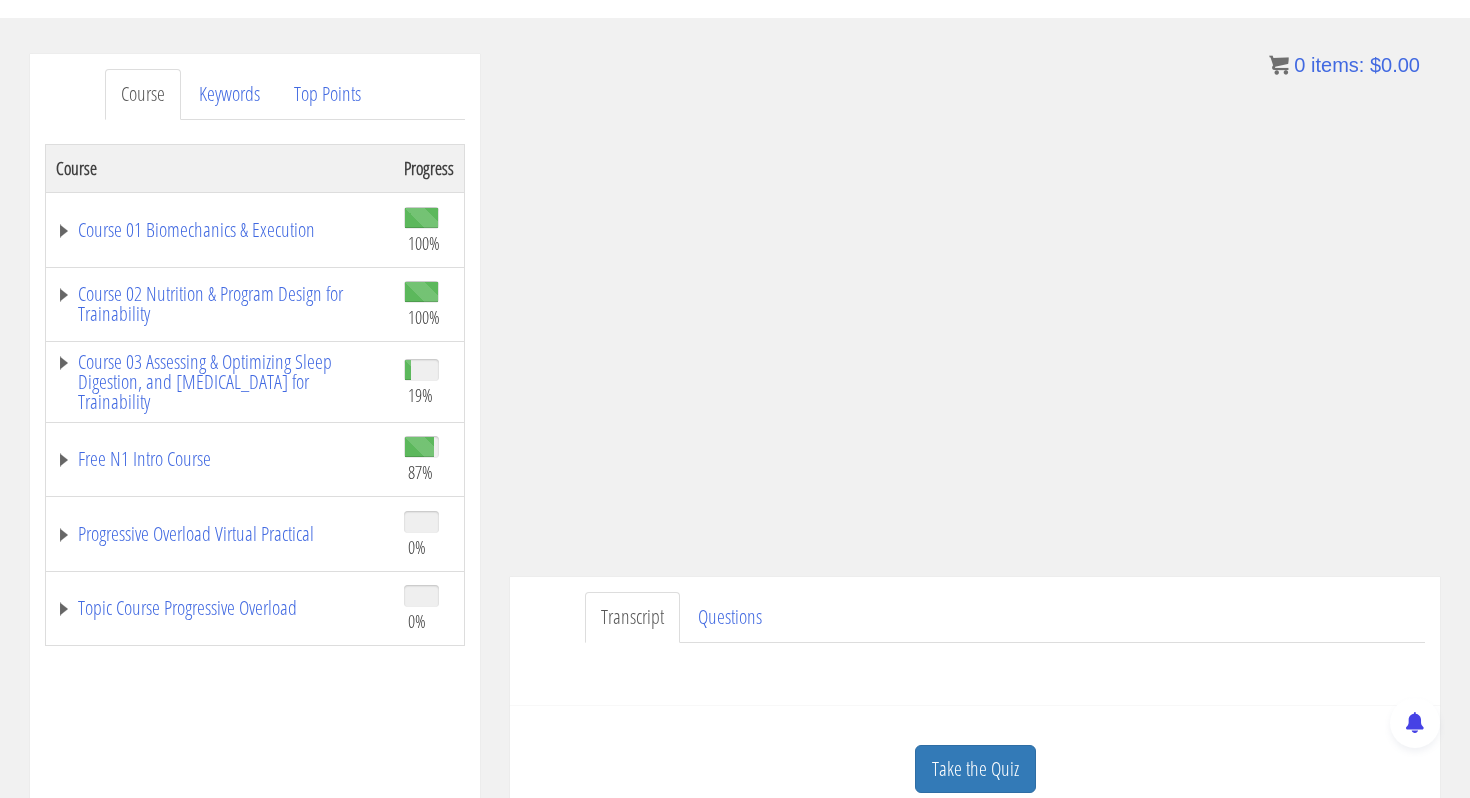scroll, scrollTop: 225, scrollLeft: 0, axis: vertical 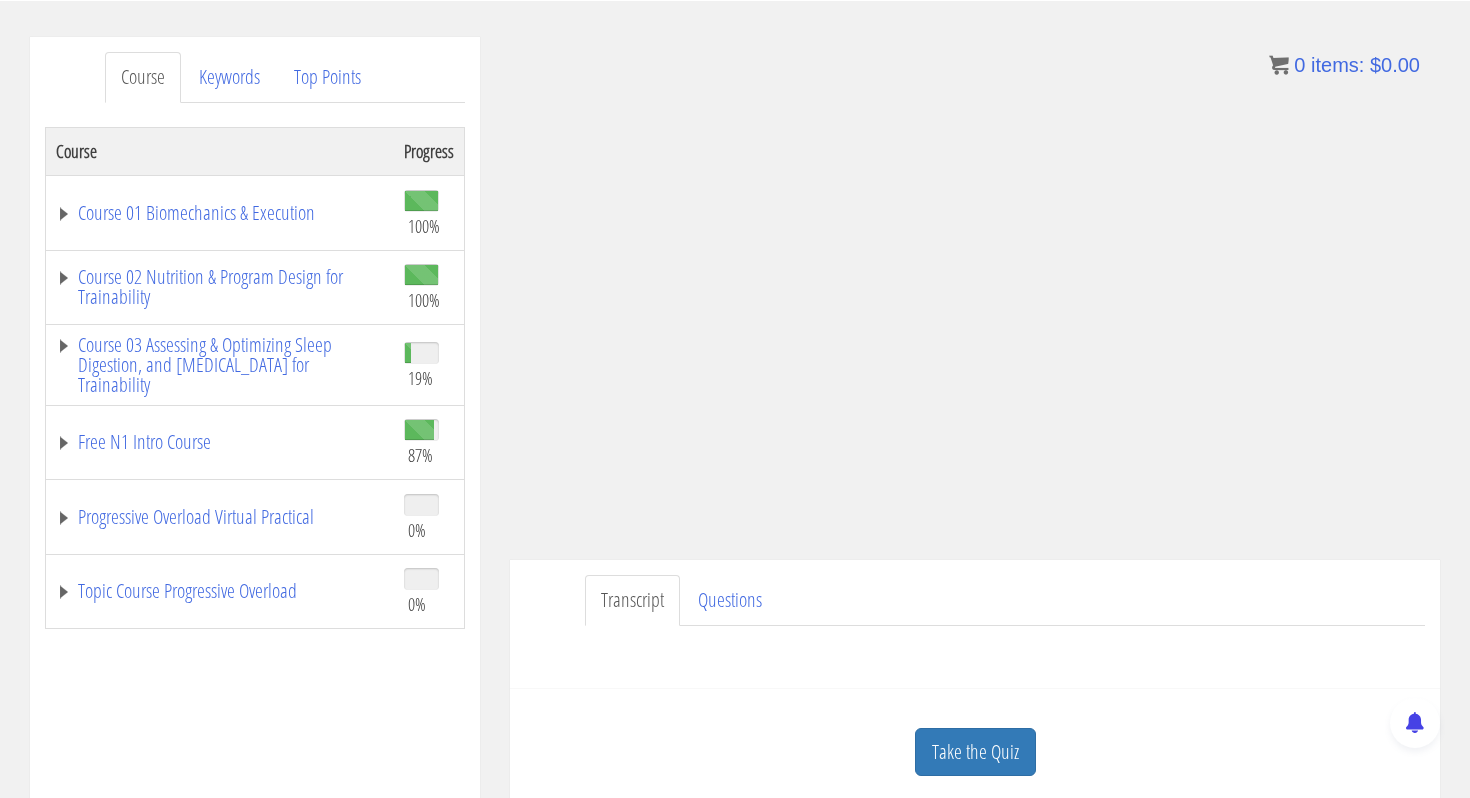 click on "Transcript
Questions" at bounding box center [1005, 600] 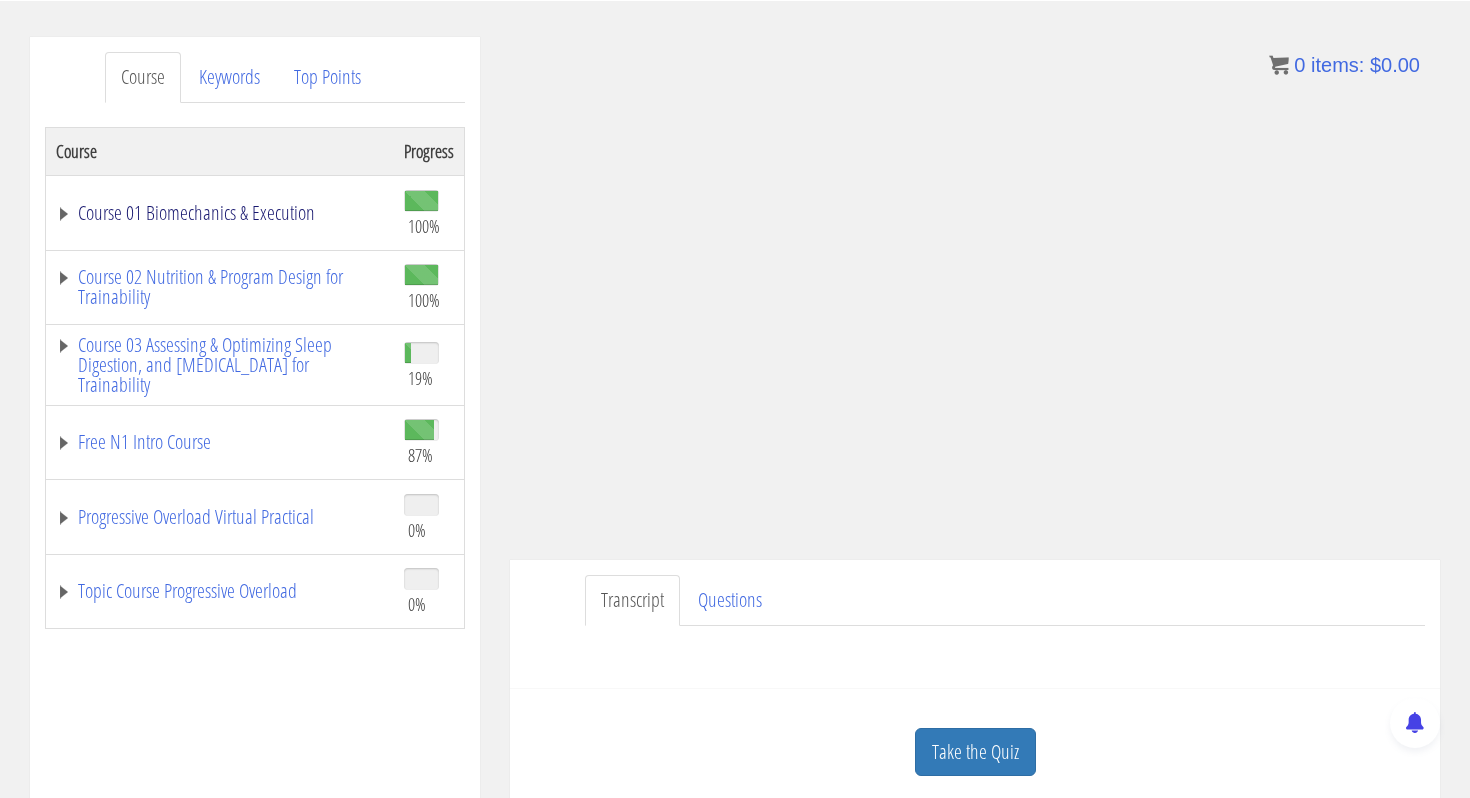 click on "Course 01 Biomechanics & Execution" at bounding box center [220, 213] 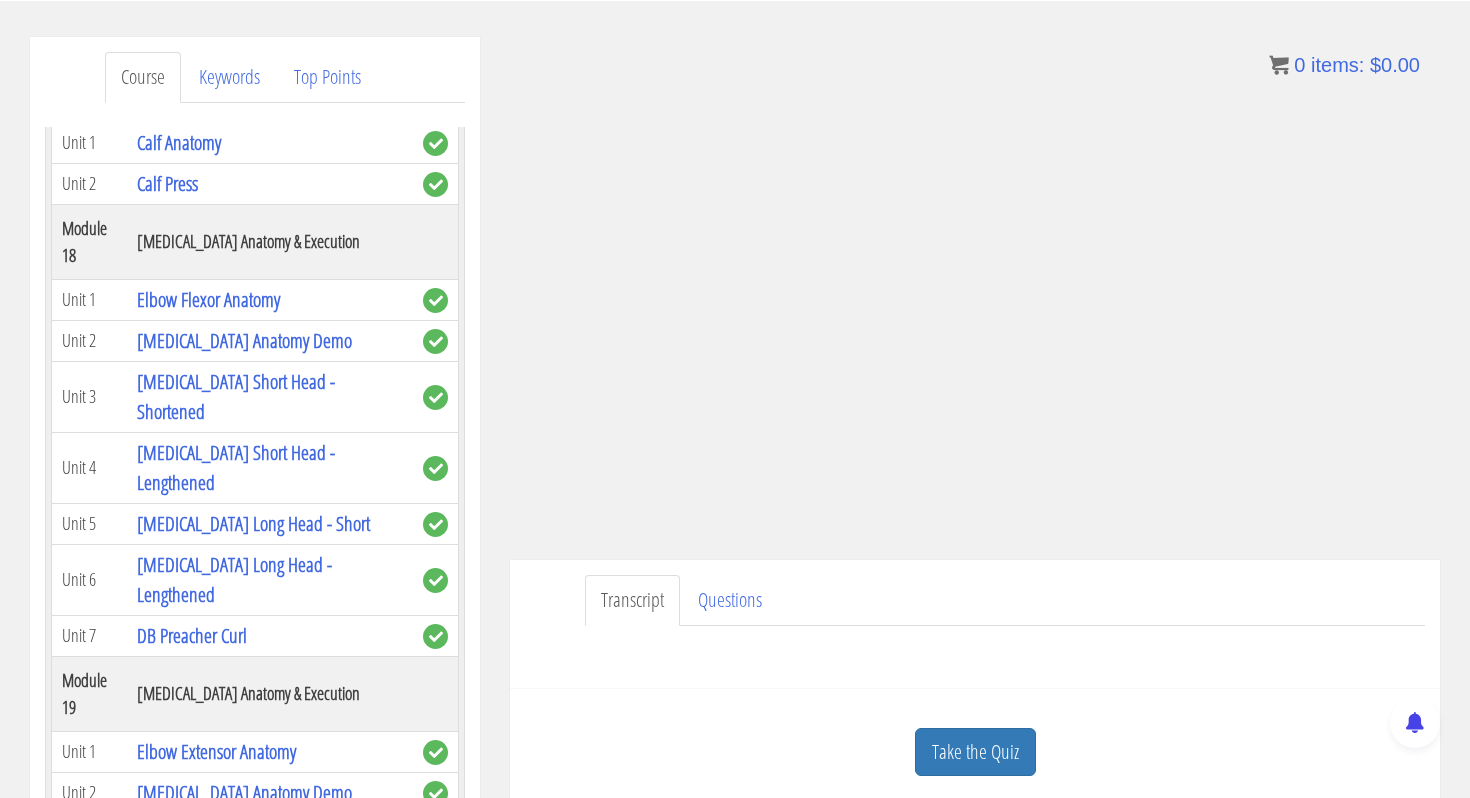 scroll, scrollTop: 6263, scrollLeft: 0, axis: vertical 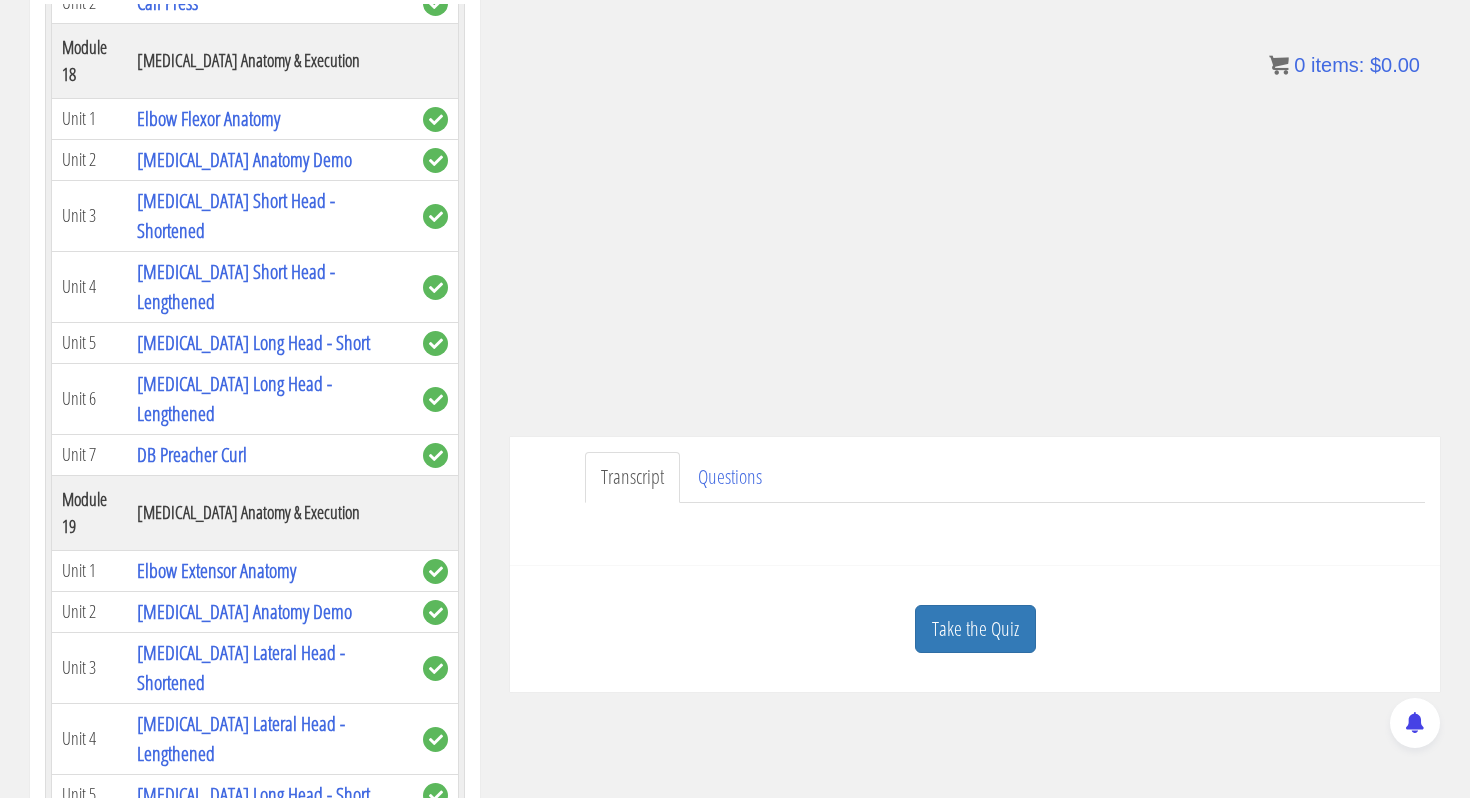 click on "Course 02 Nutrition & Program Design for Trainability" at bounding box center [220, 1012] 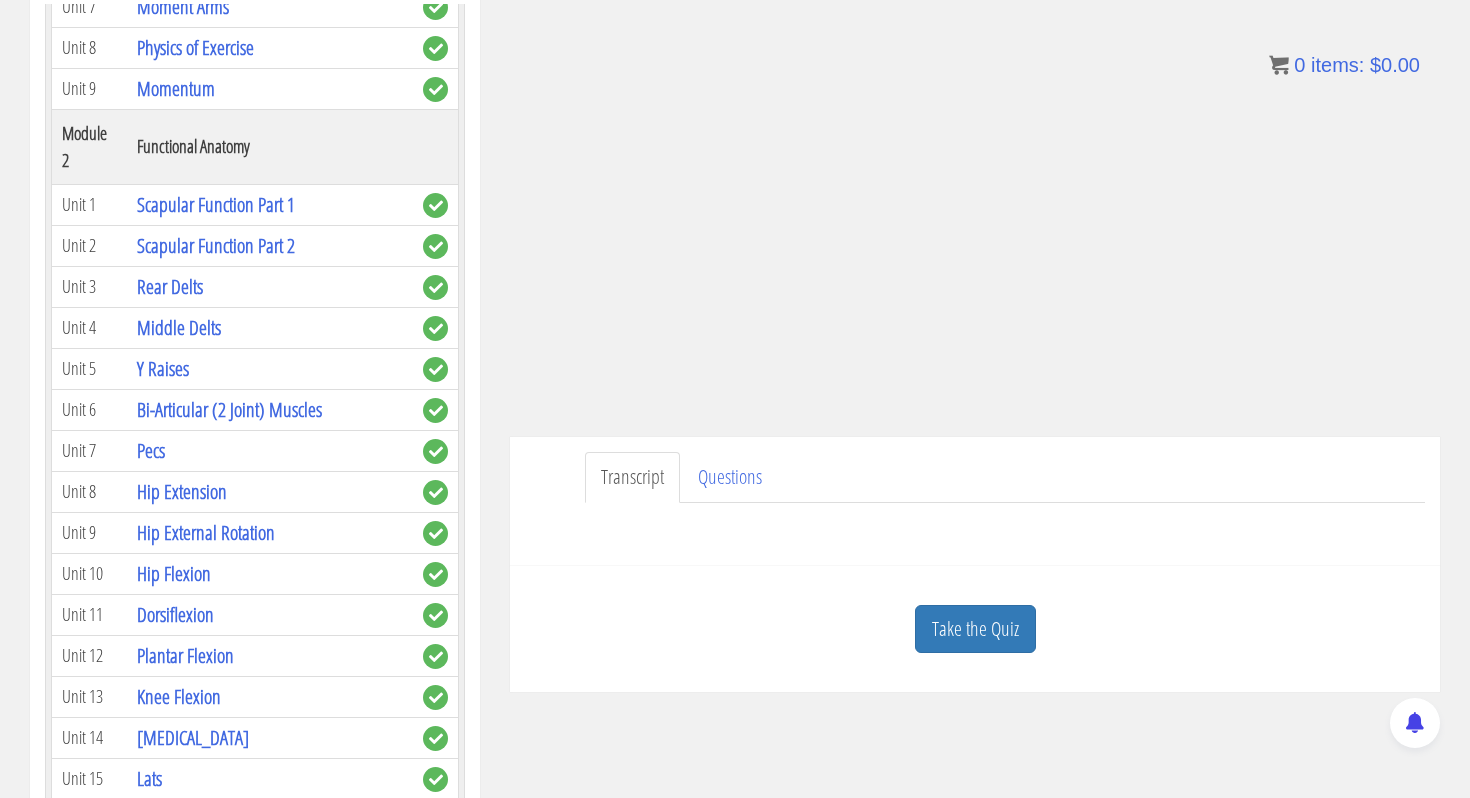 scroll, scrollTop: 0, scrollLeft: 0, axis: both 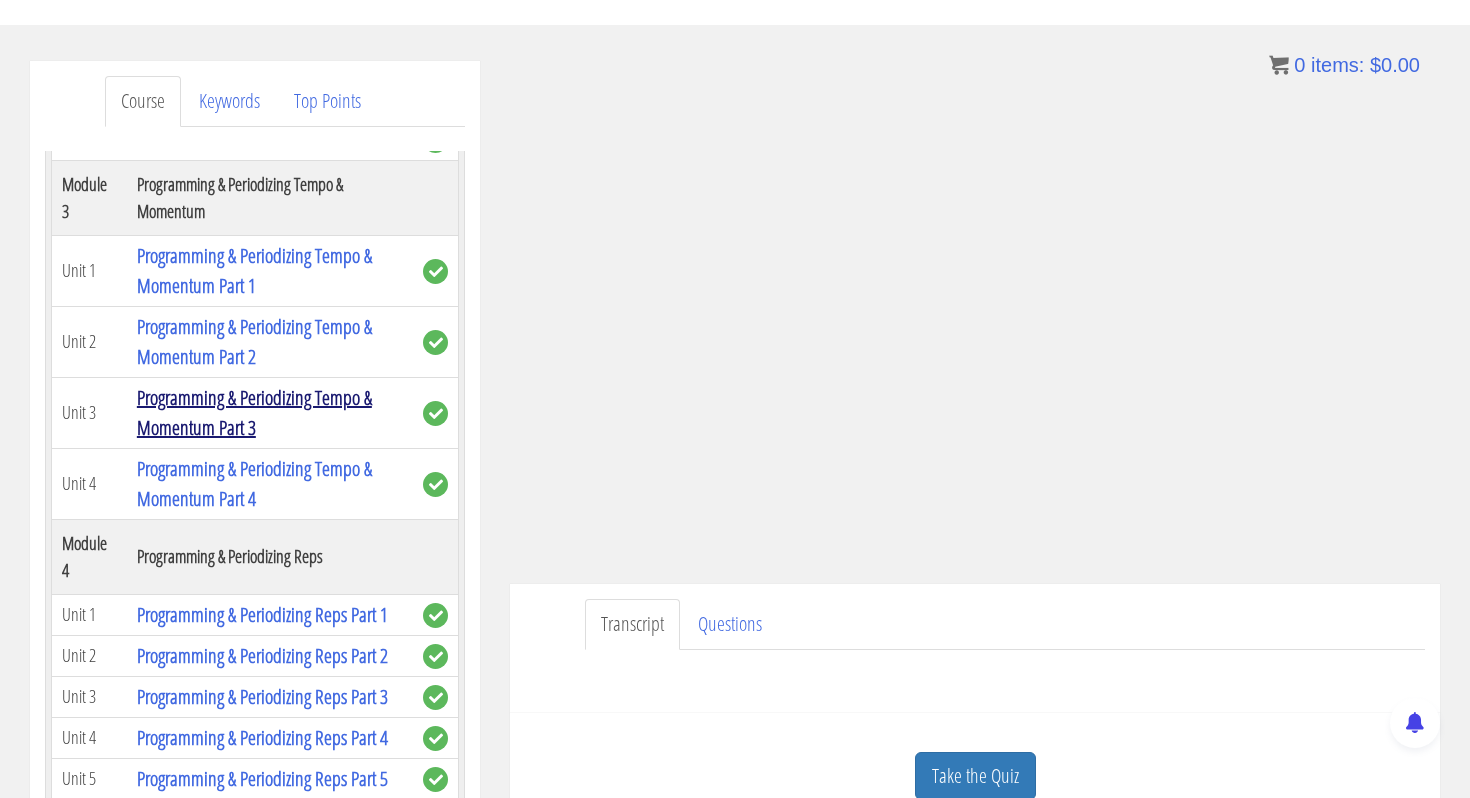 click on "Programming & Periodizing Tempo & Momentum Part 3" at bounding box center (254, 412) 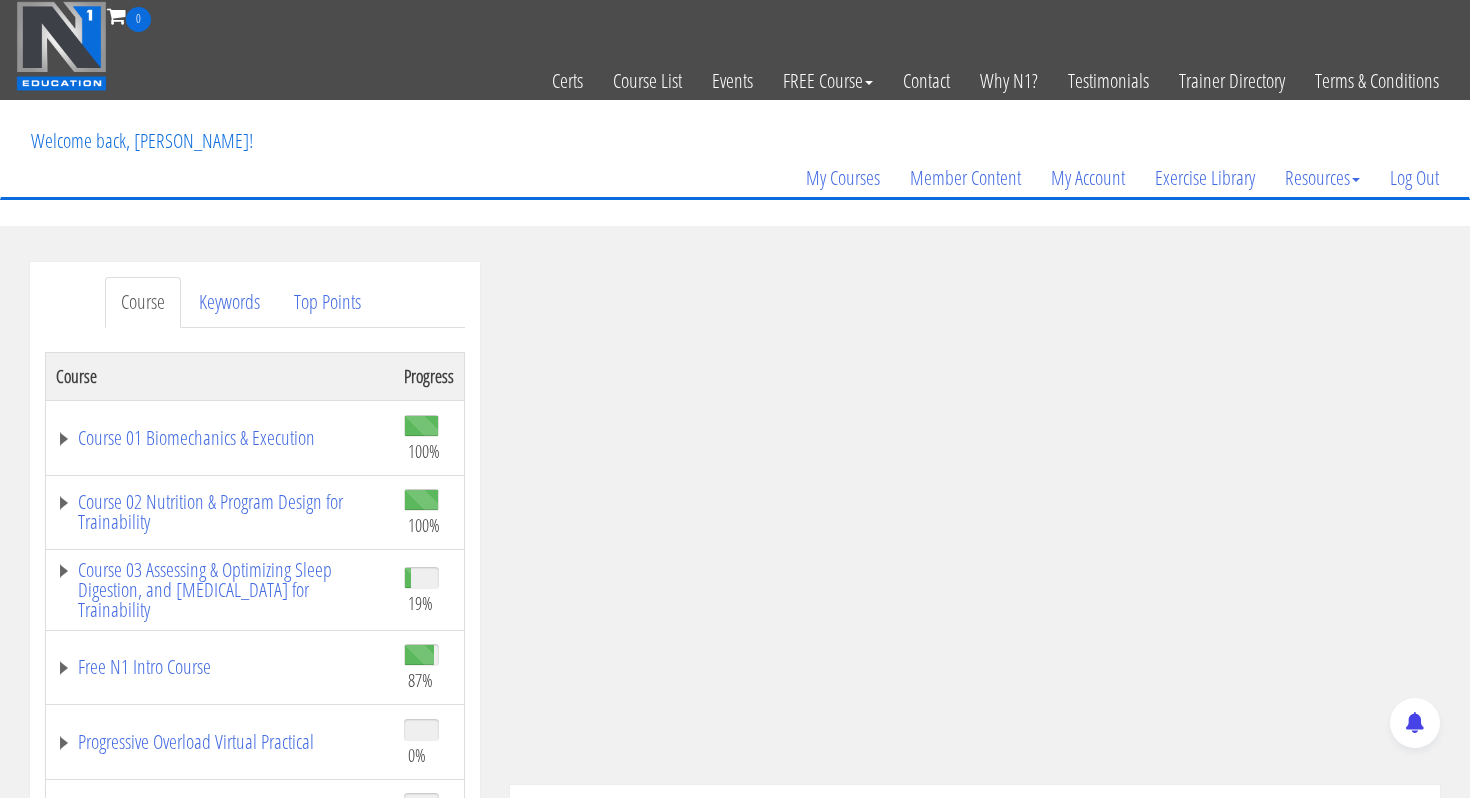 scroll, scrollTop: 196, scrollLeft: 0, axis: vertical 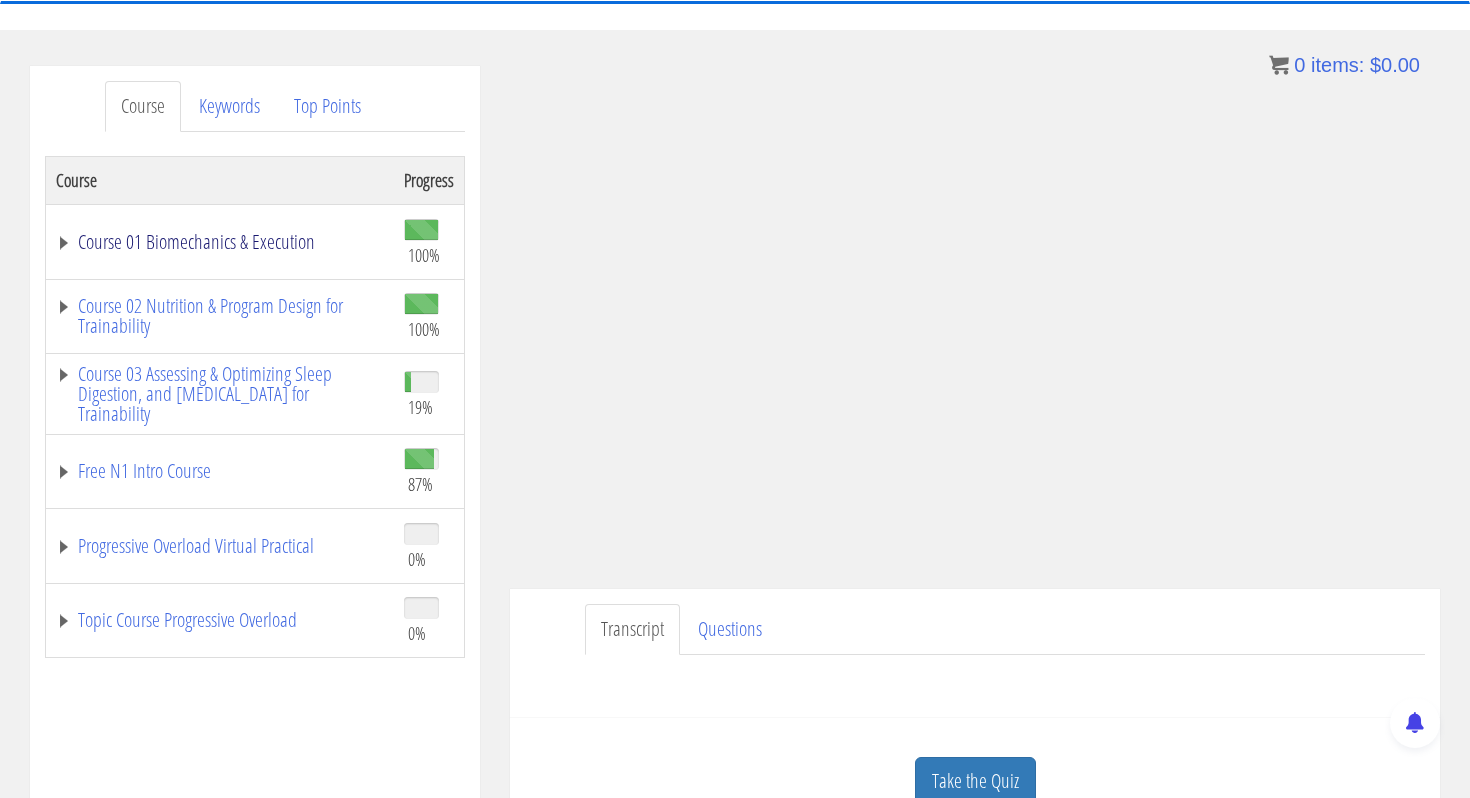 click on "Course 01 Biomechanics & Execution" at bounding box center [220, 242] 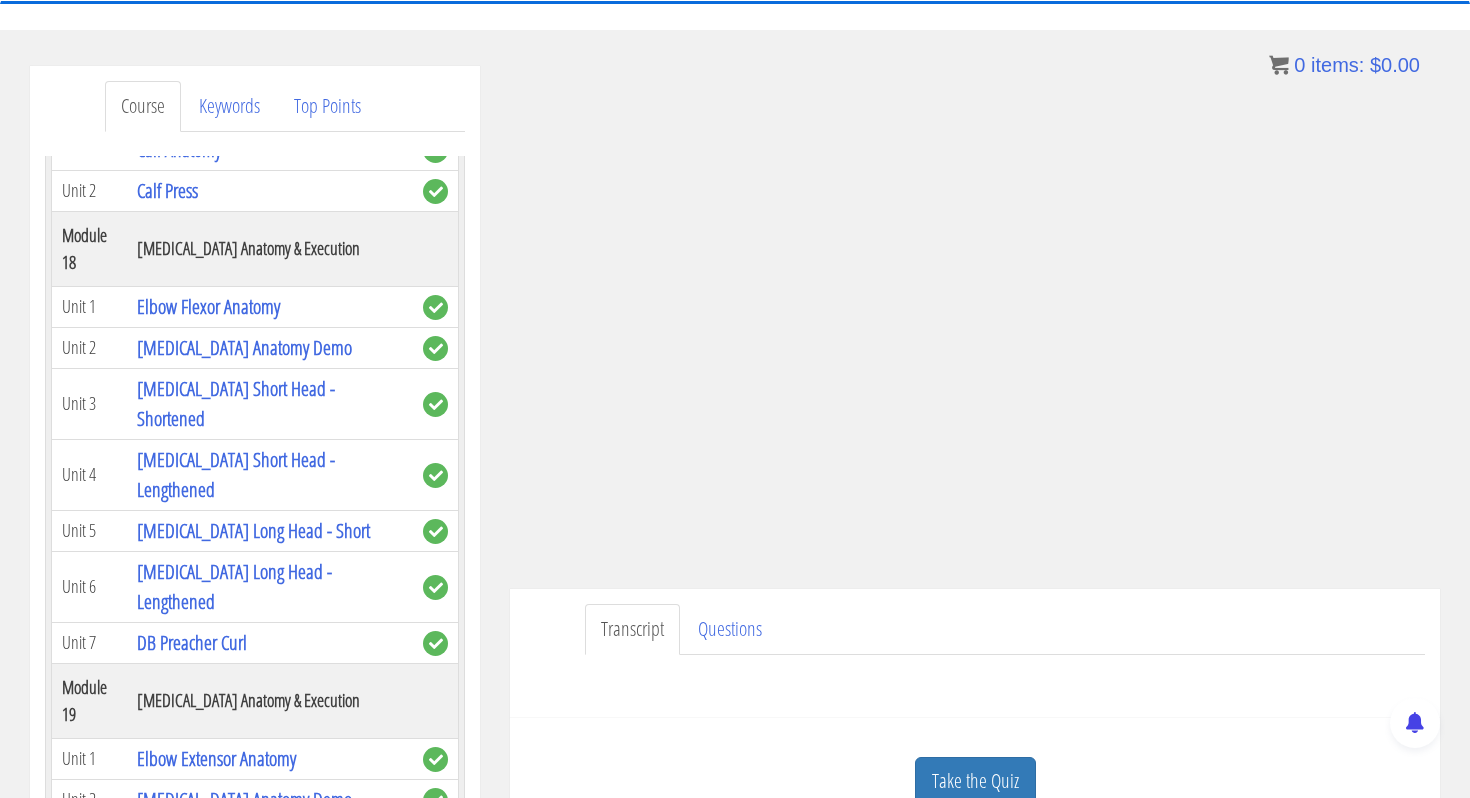 scroll, scrollTop: 6263, scrollLeft: 0, axis: vertical 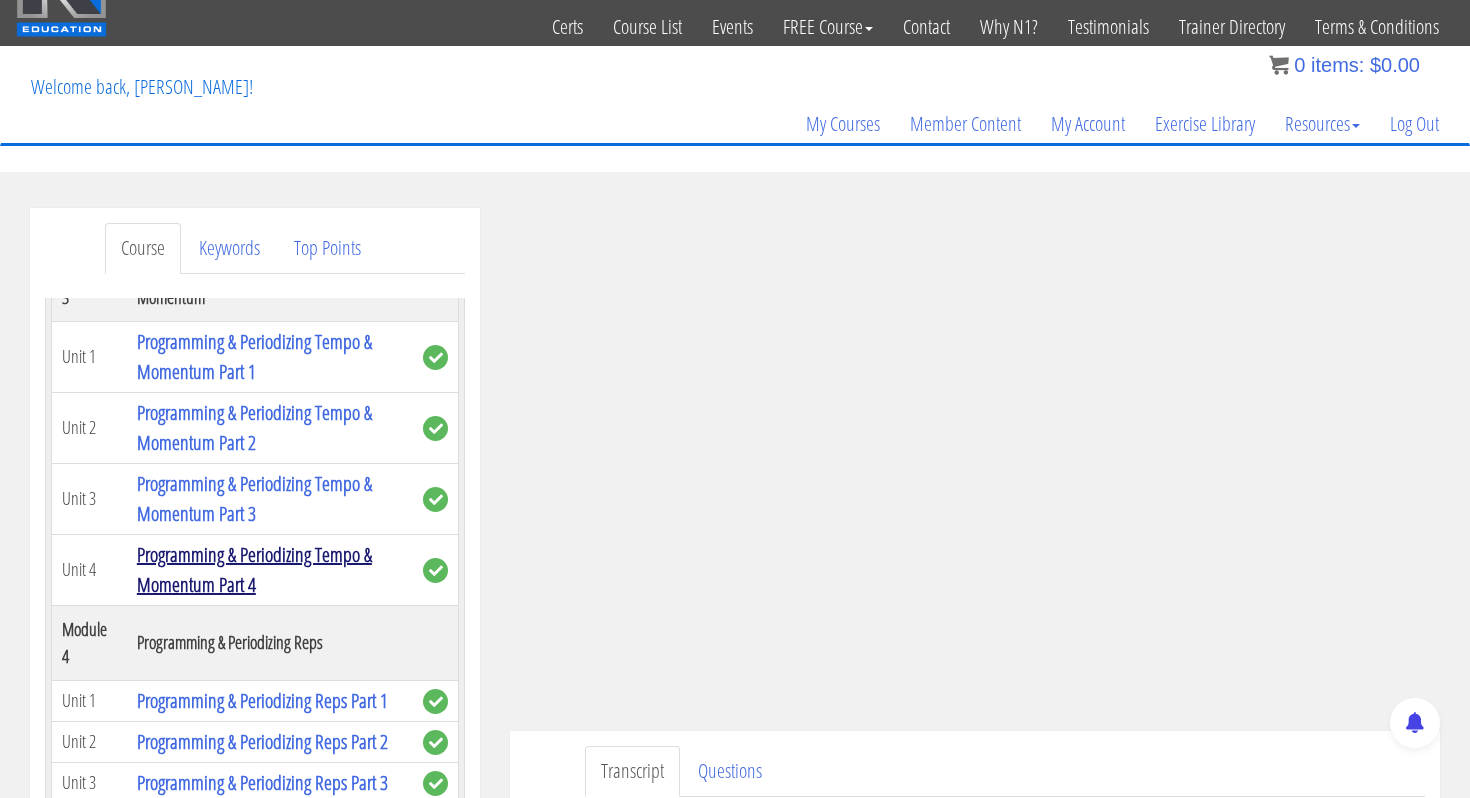 click on "Programming & Periodizing Tempo & Momentum Part 4" at bounding box center [254, 569] 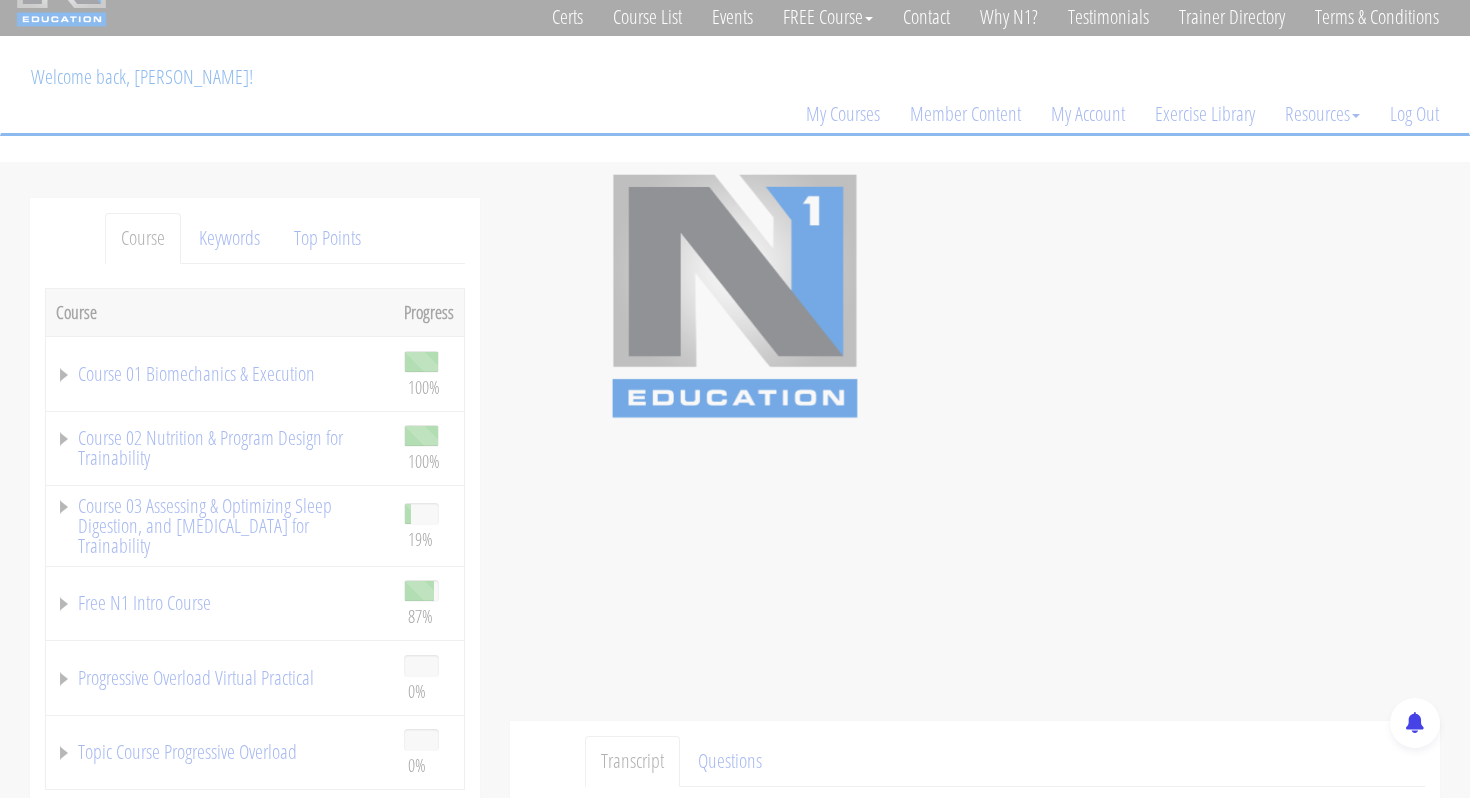 scroll, scrollTop: 0, scrollLeft: 0, axis: both 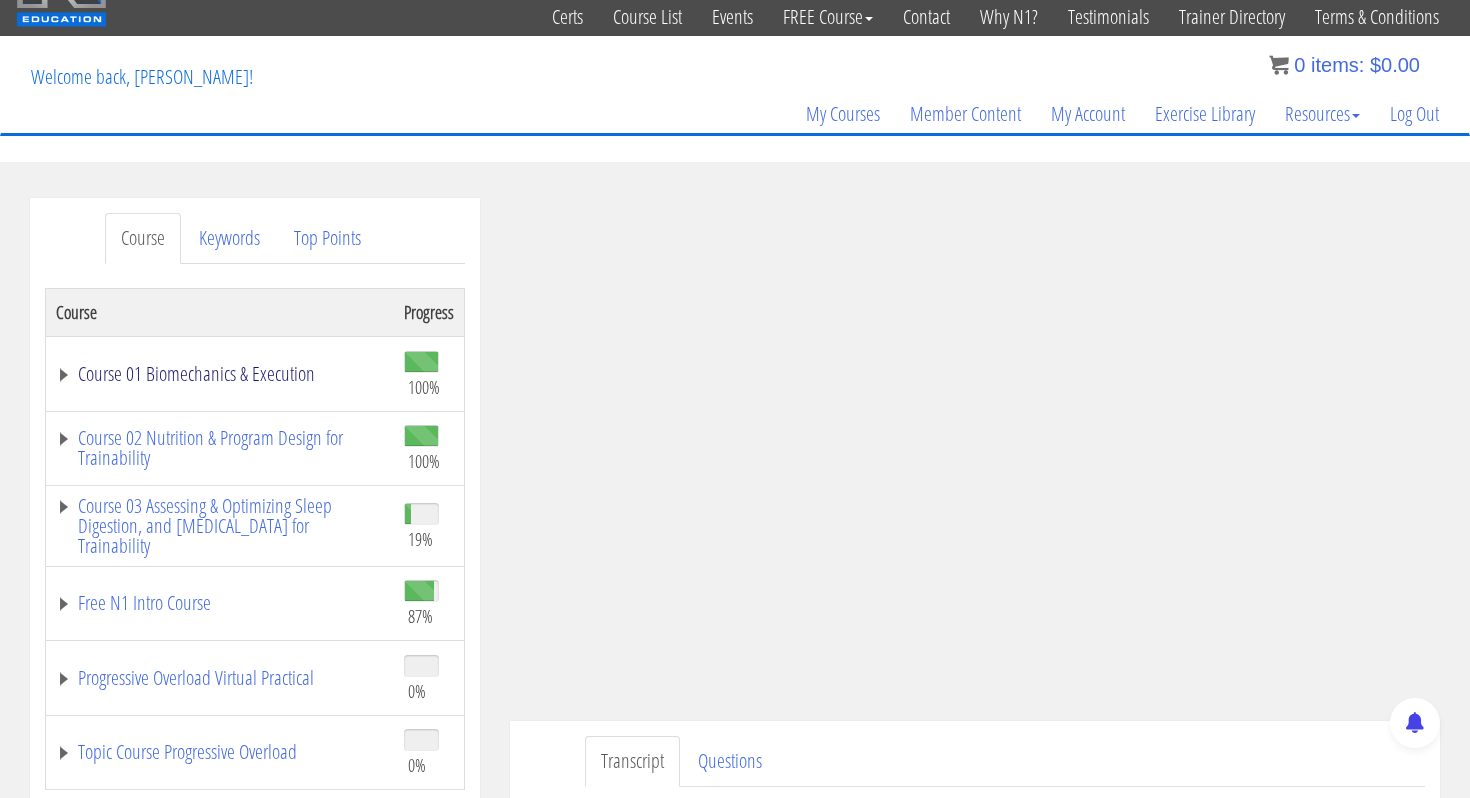 click on "Course 01 Biomechanics & Execution" at bounding box center [220, 374] 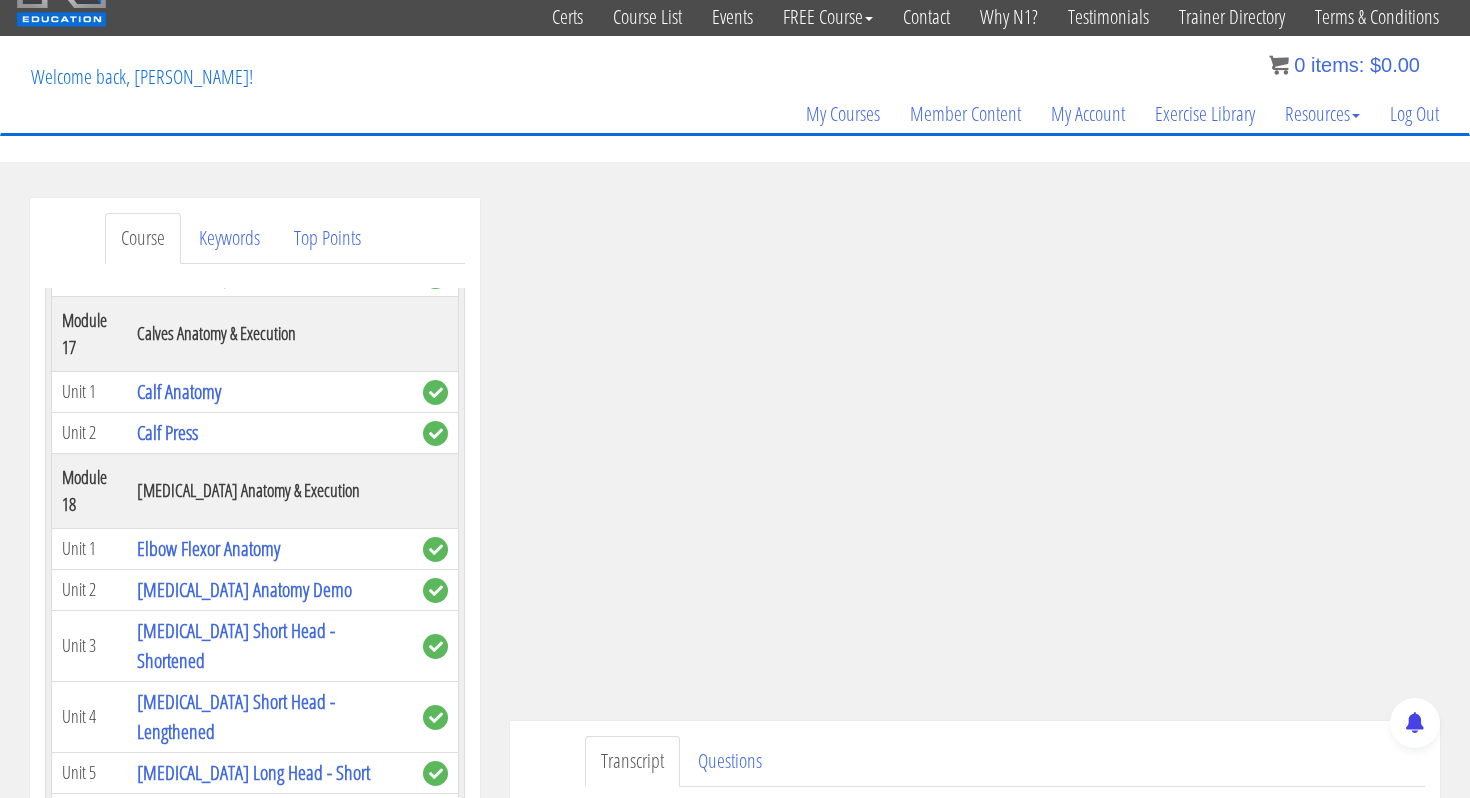 scroll, scrollTop: 6263, scrollLeft: 0, axis: vertical 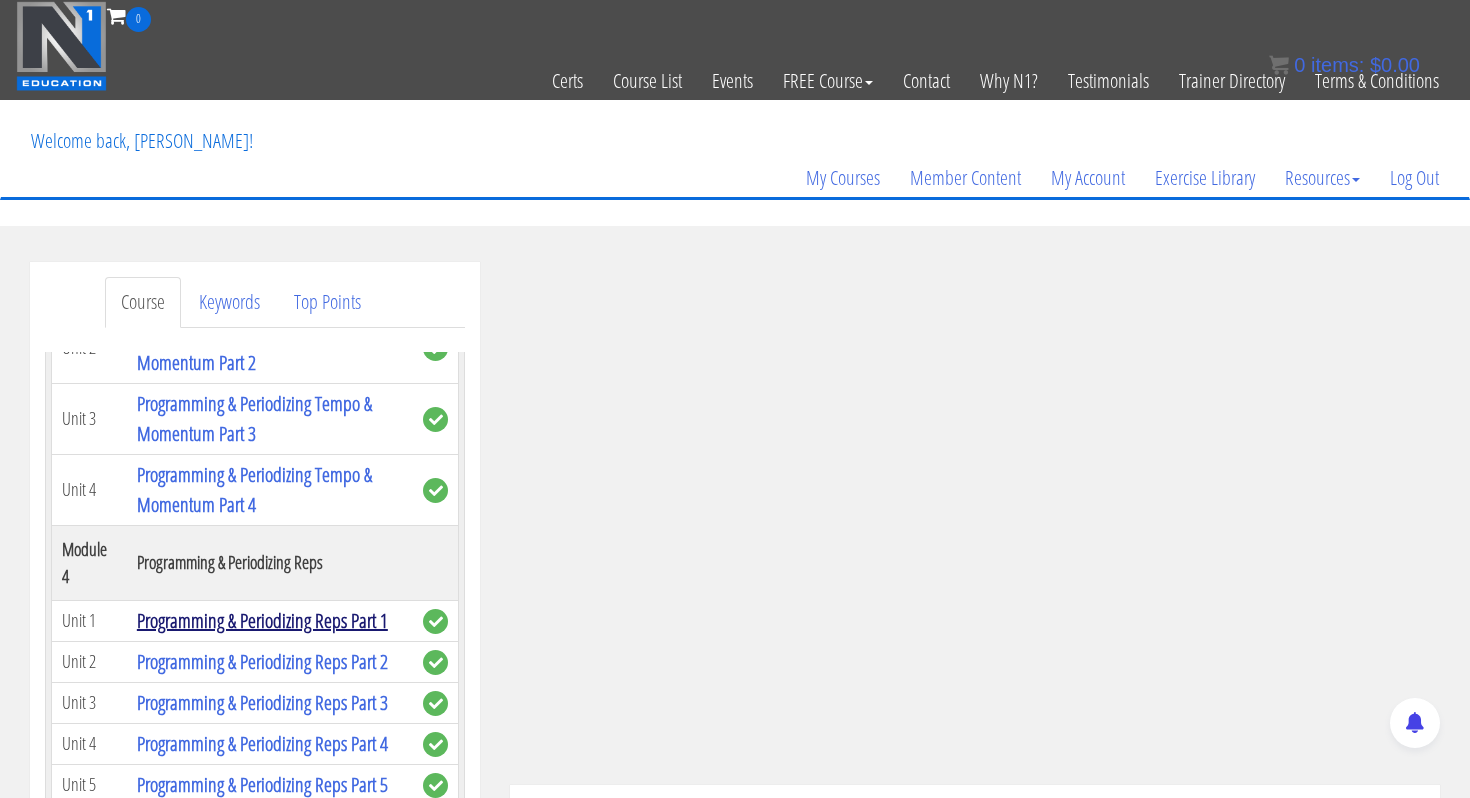 click on "Programming & Periodizing Reps Part 1" at bounding box center [262, 620] 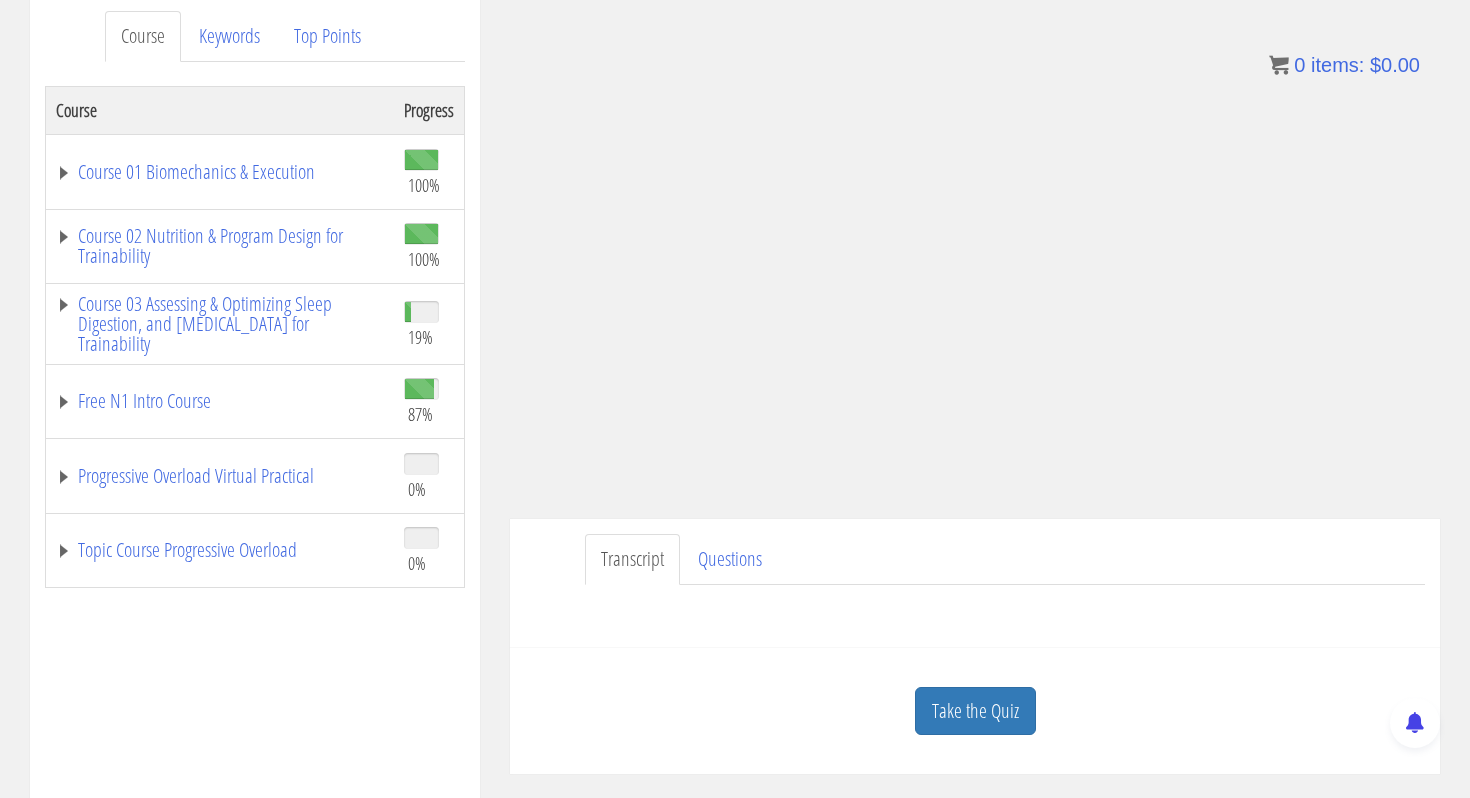 scroll, scrollTop: 274, scrollLeft: 0, axis: vertical 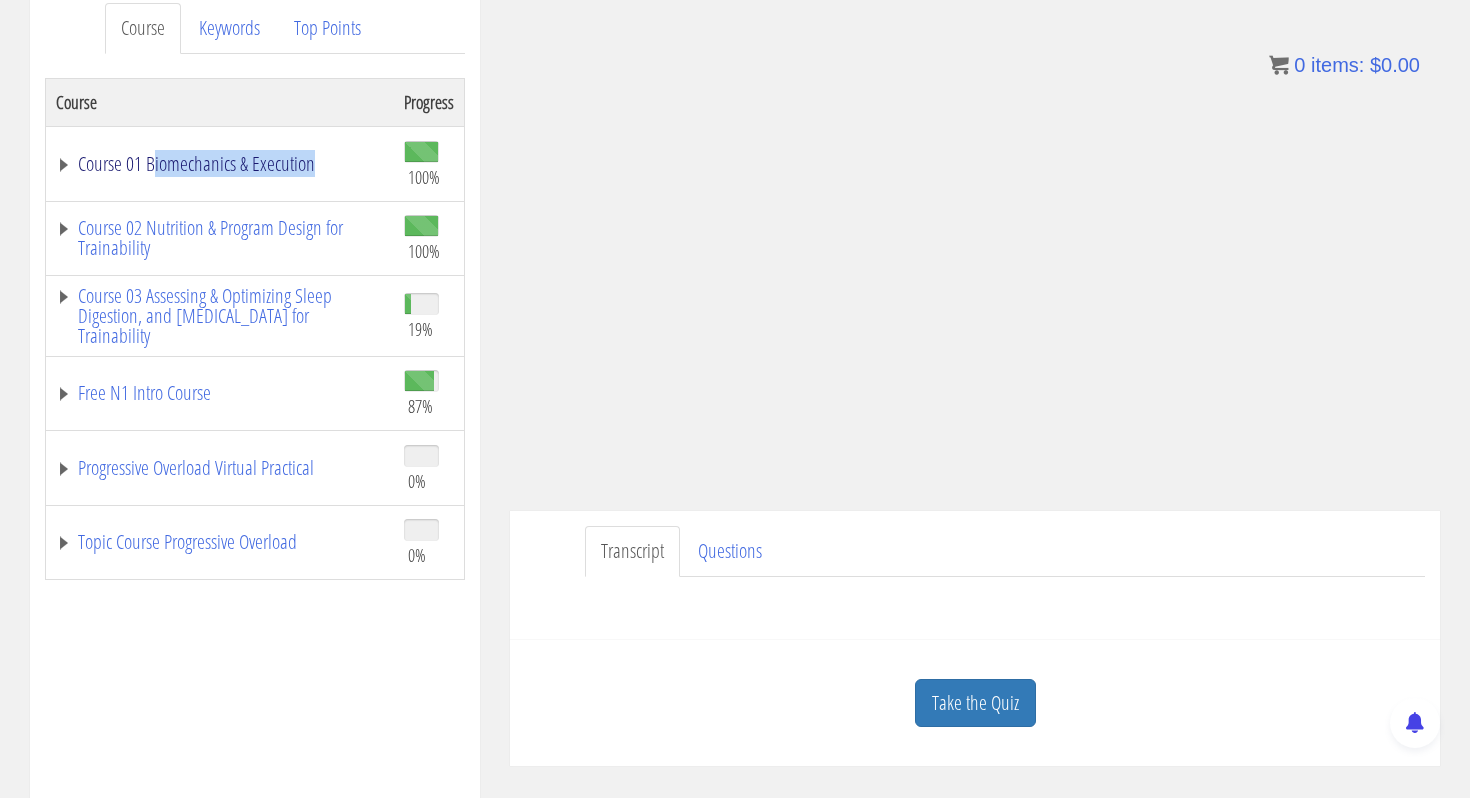 click on "Course 01 Biomechanics & Execution" at bounding box center [220, 163] 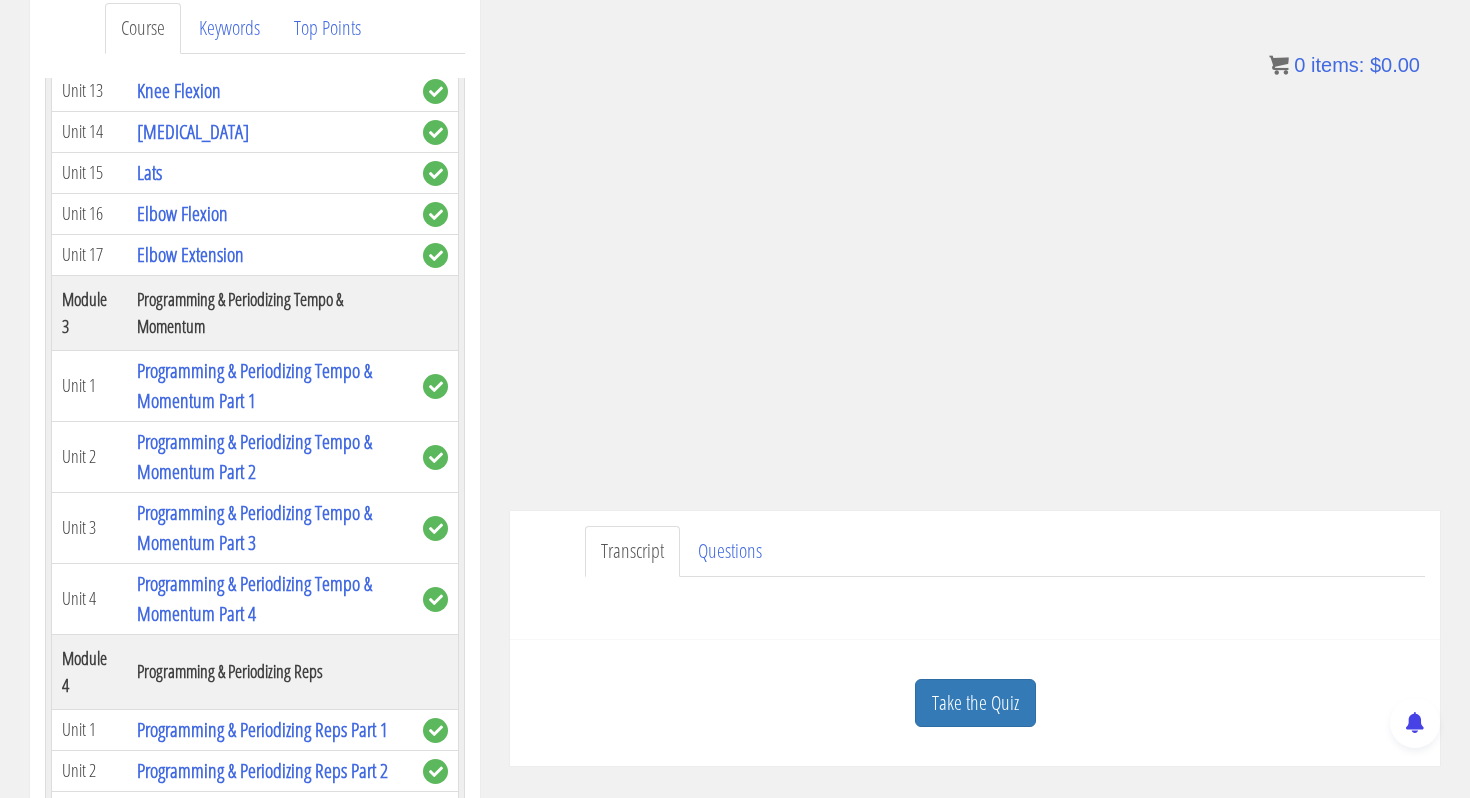 scroll, scrollTop: 1195, scrollLeft: 0, axis: vertical 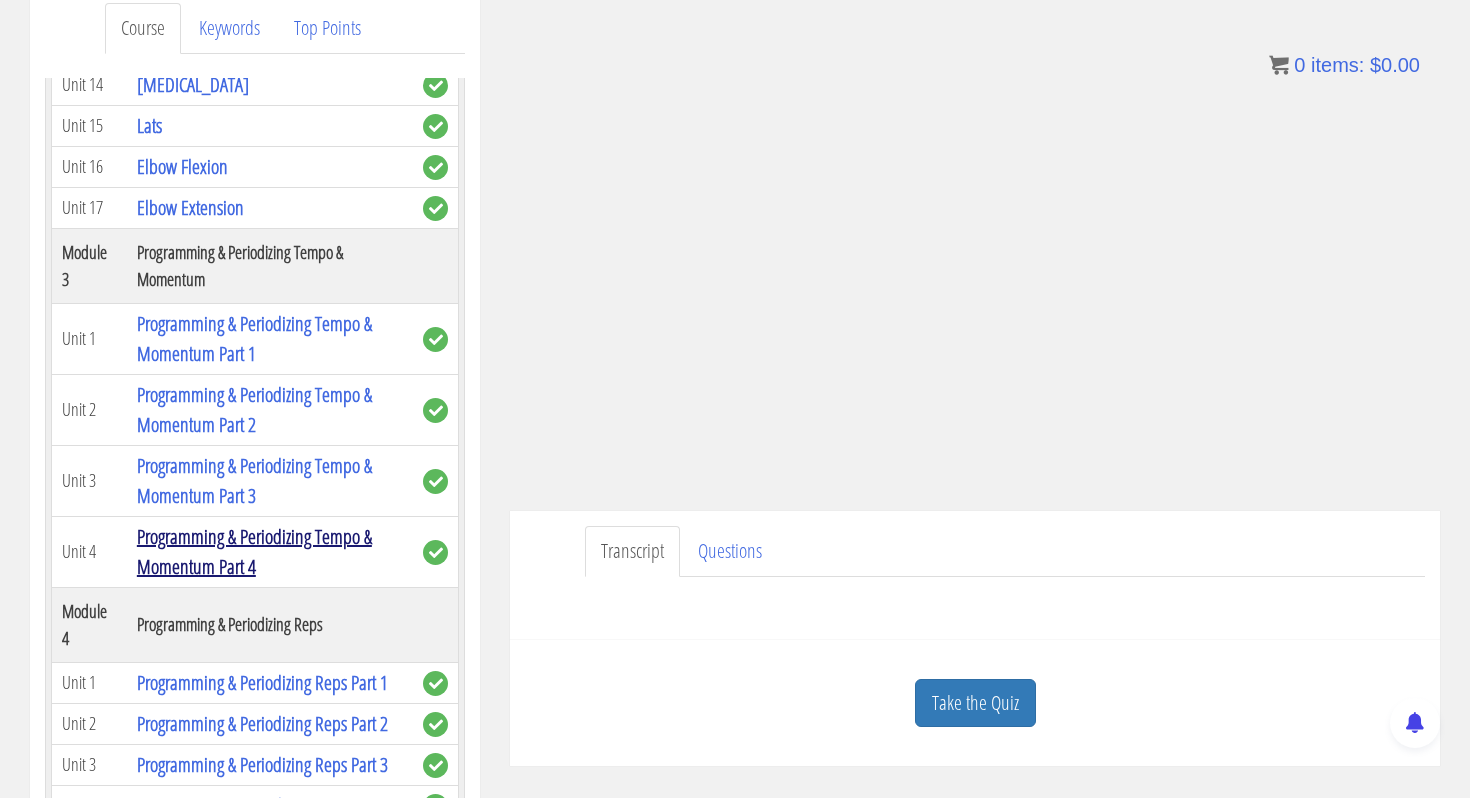 click on "Programming & Periodizing Tempo & Momentum Part 4" at bounding box center (254, 551) 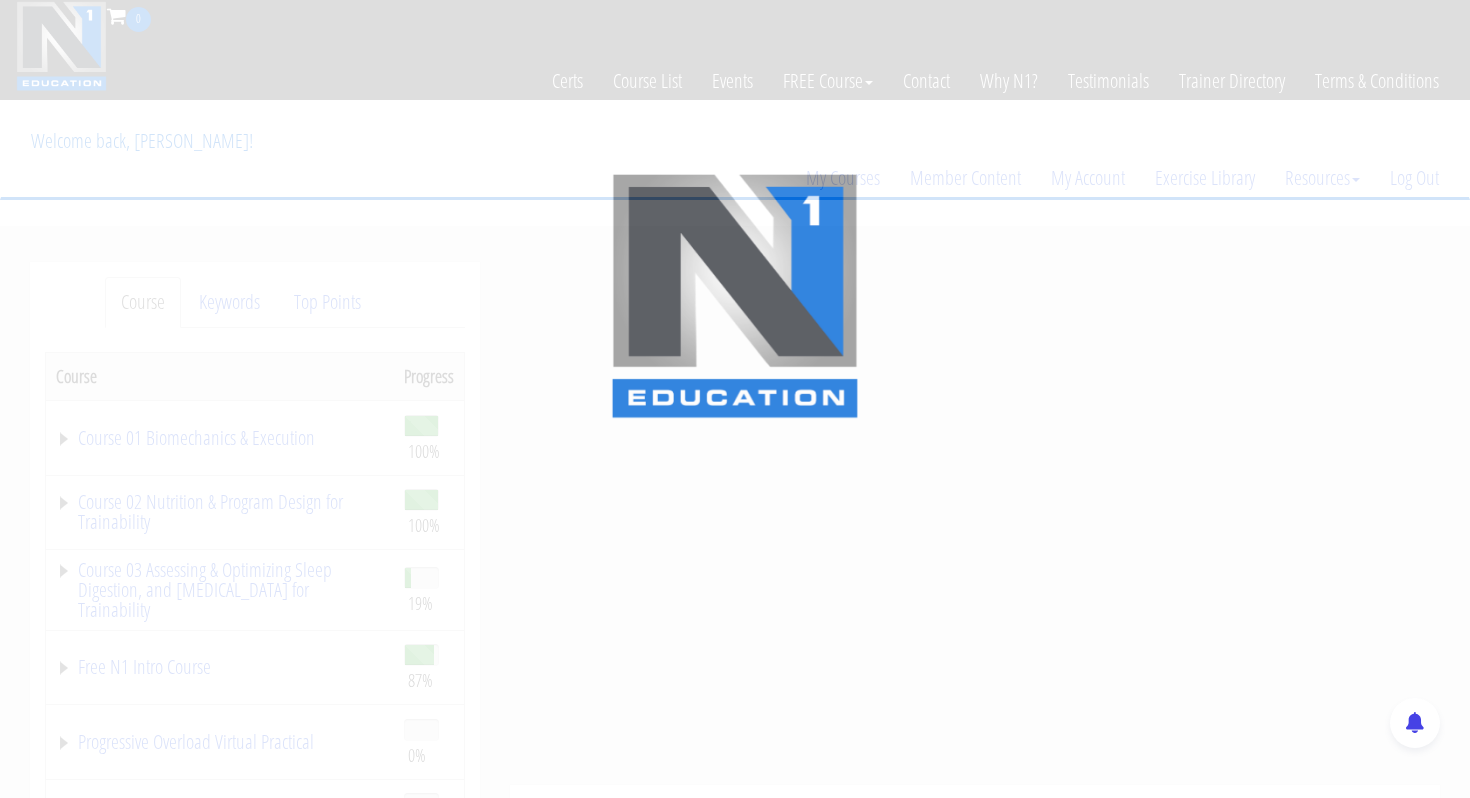 scroll, scrollTop: 0, scrollLeft: 0, axis: both 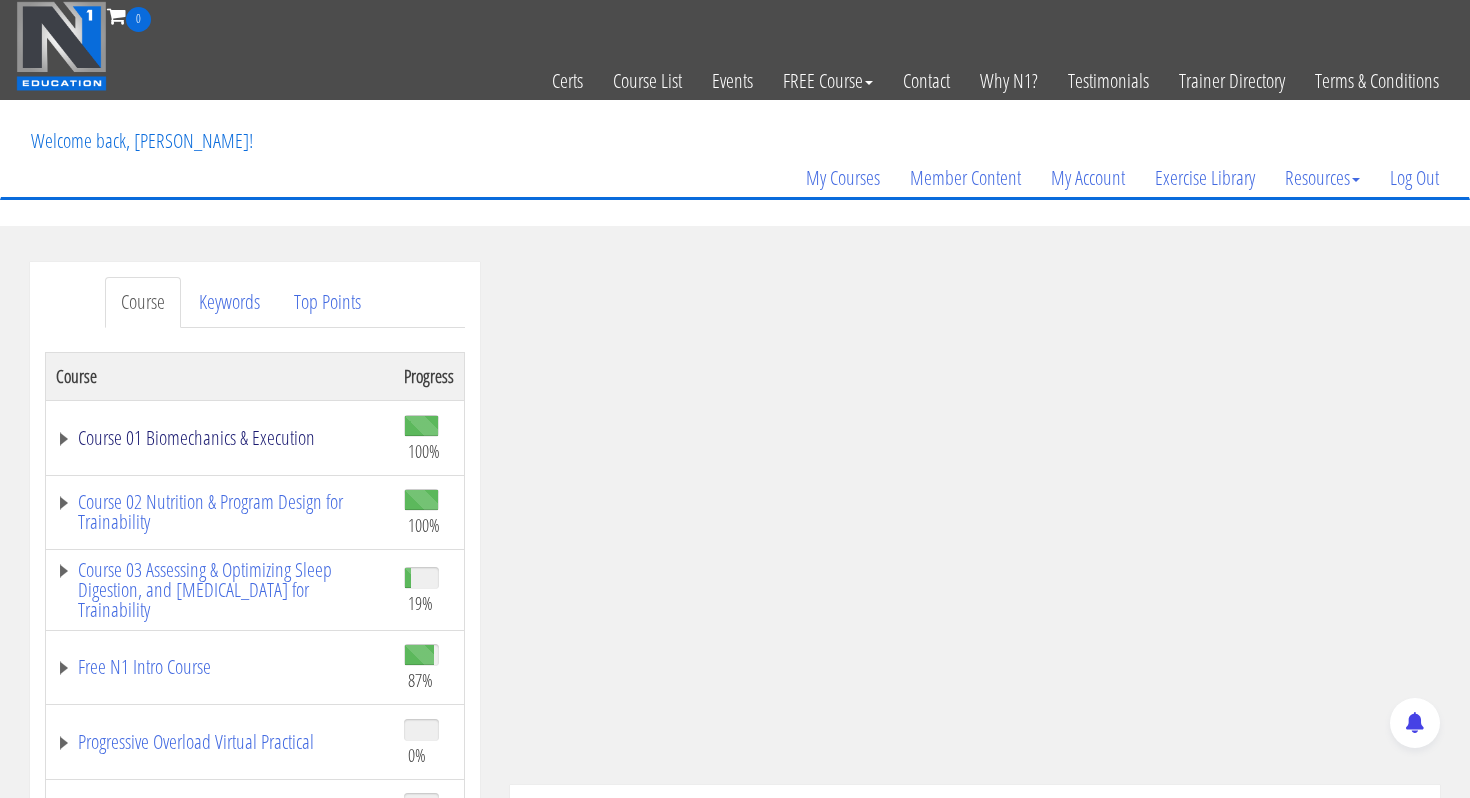 click on "Course 01 Biomechanics & Execution" at bounding box center [220, 438] 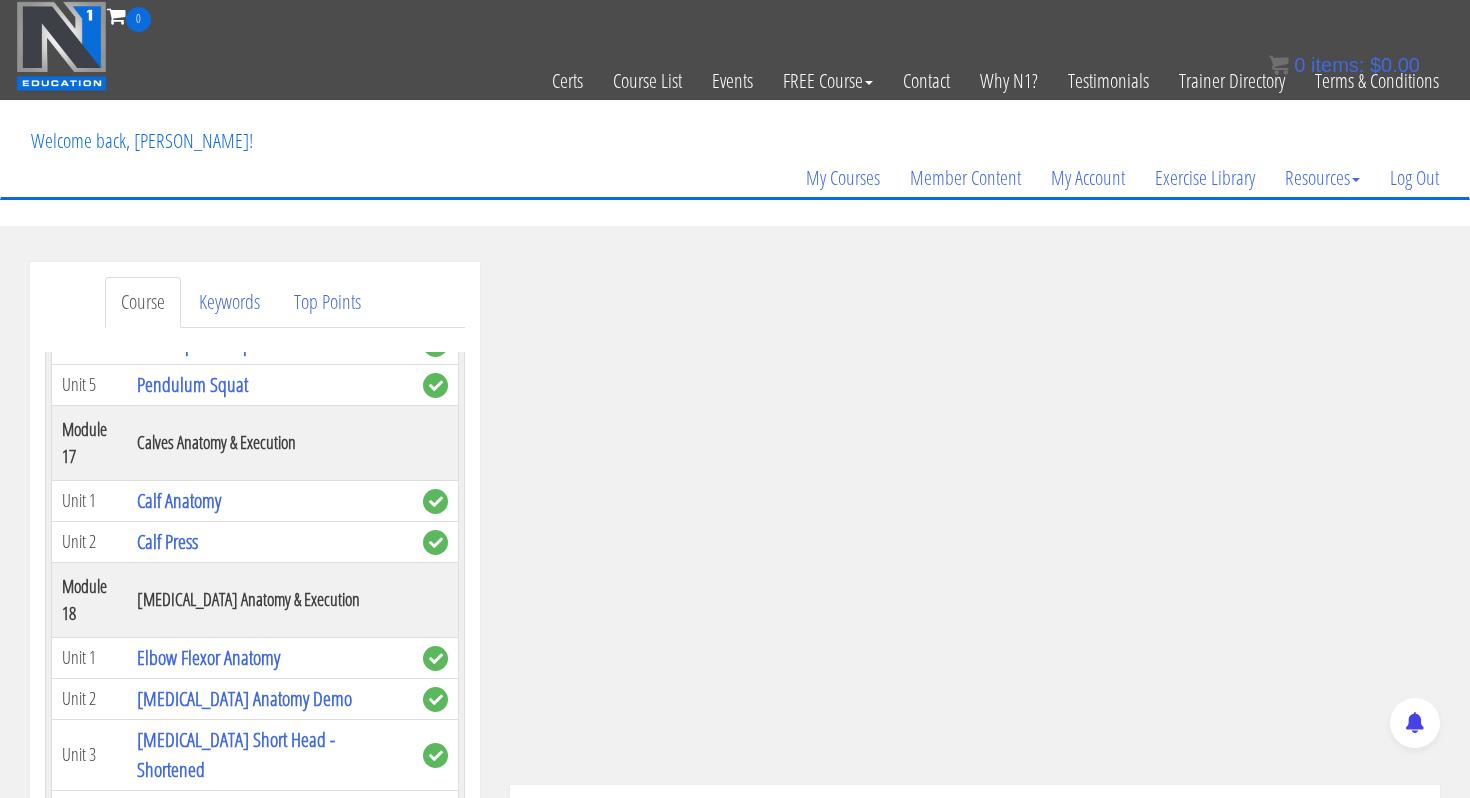 scroll, scrollTop: 6263, scrollLeft: 0, axis: vertical 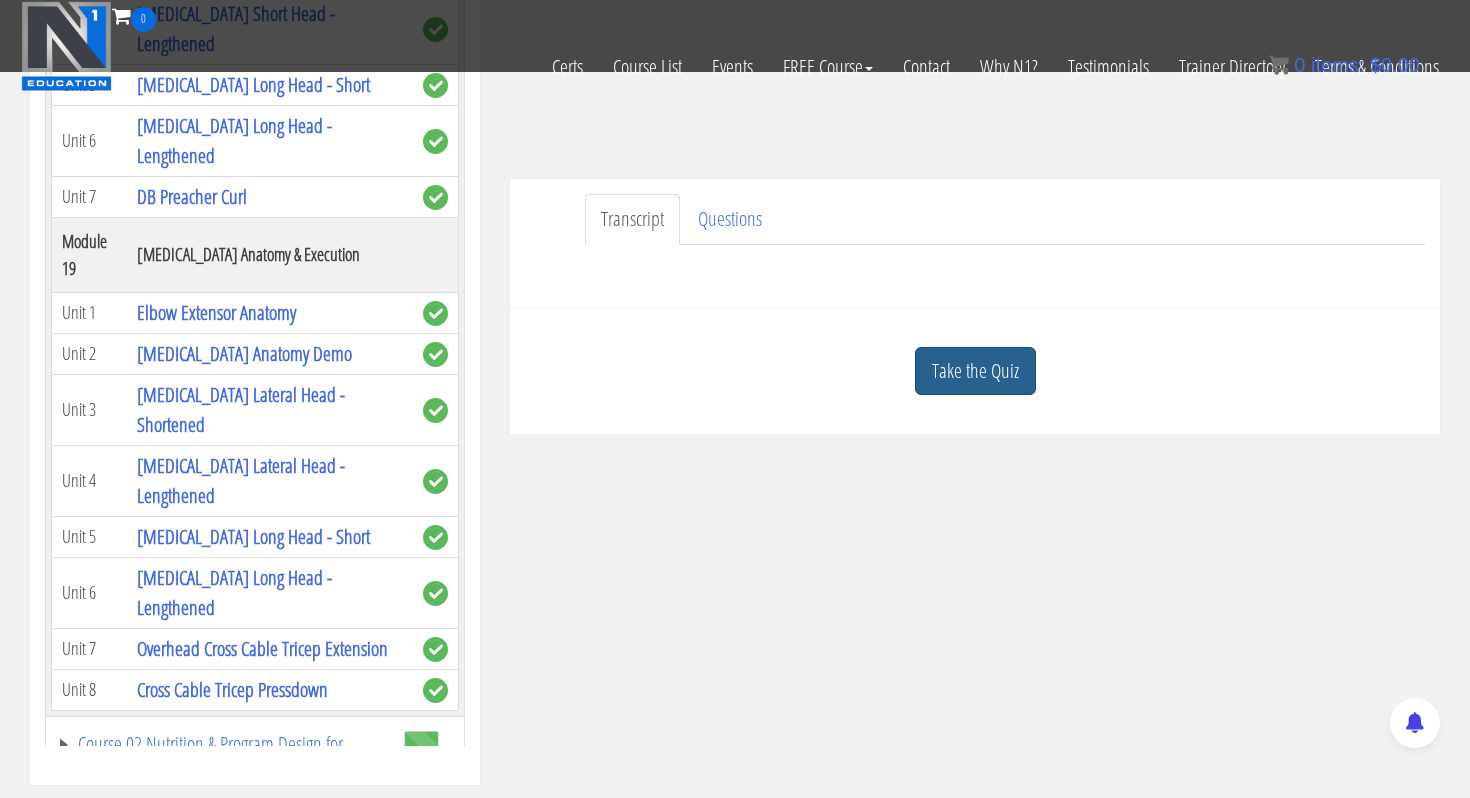 click on "Take the Quiz" at bounding box center [975, 371] 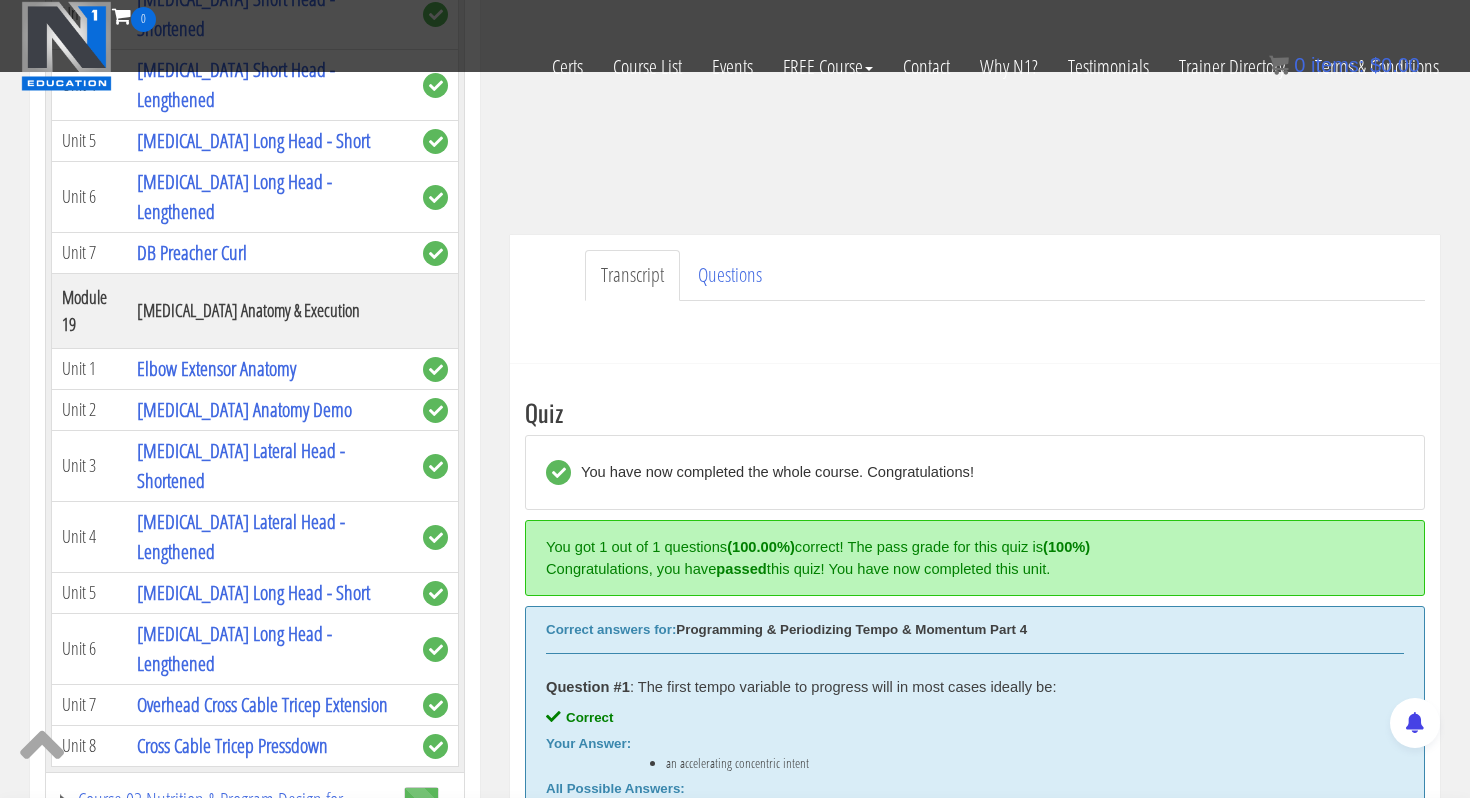scroll, scrollTop: 444, scrollLeft: 0, axis: vertical 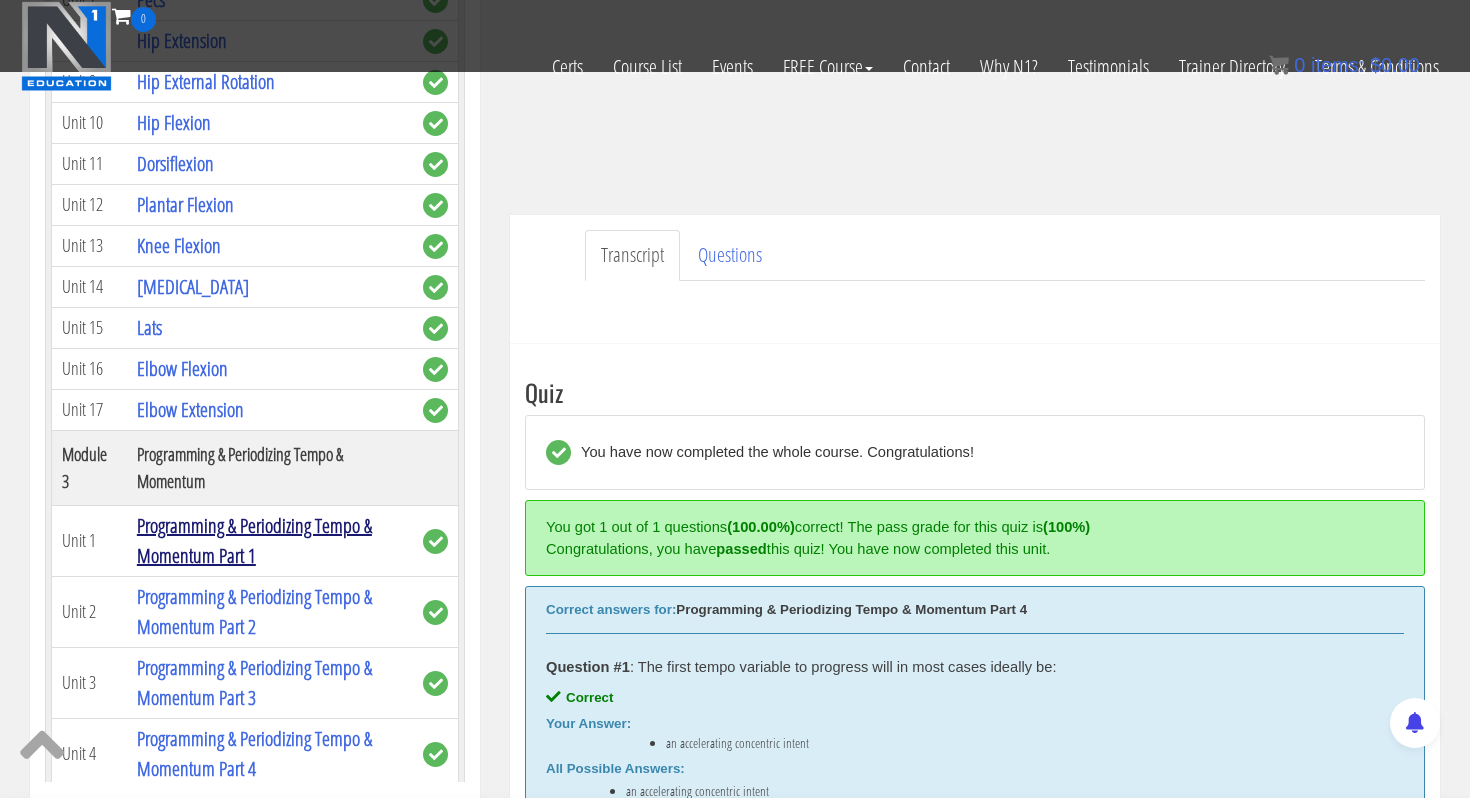 click on "Programming & Periodizing Tempo & Momentum Part 1" at bounding box center [254, 540] 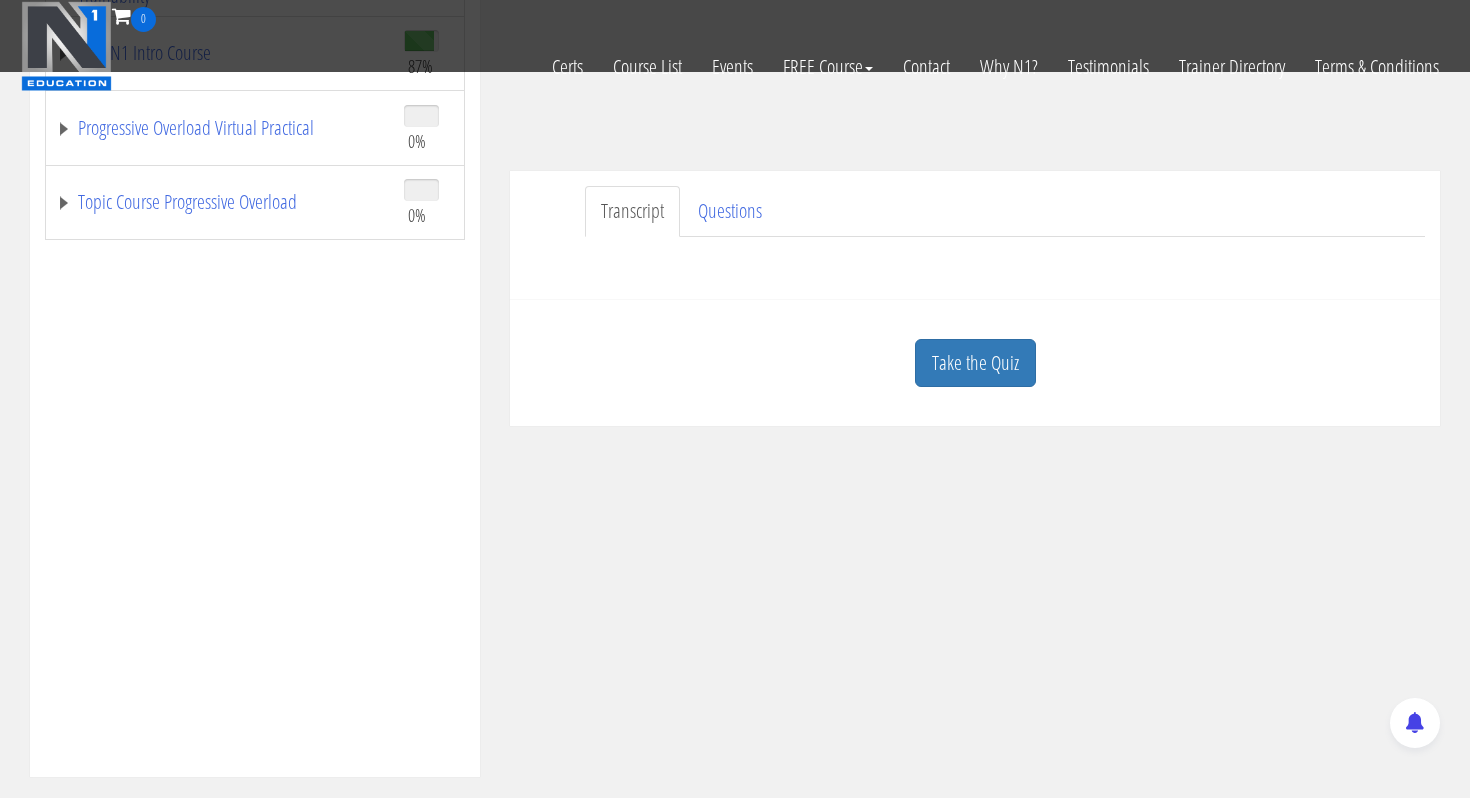 scroll, scrollTop: 446, scrollLeft: 0, axis: vertical 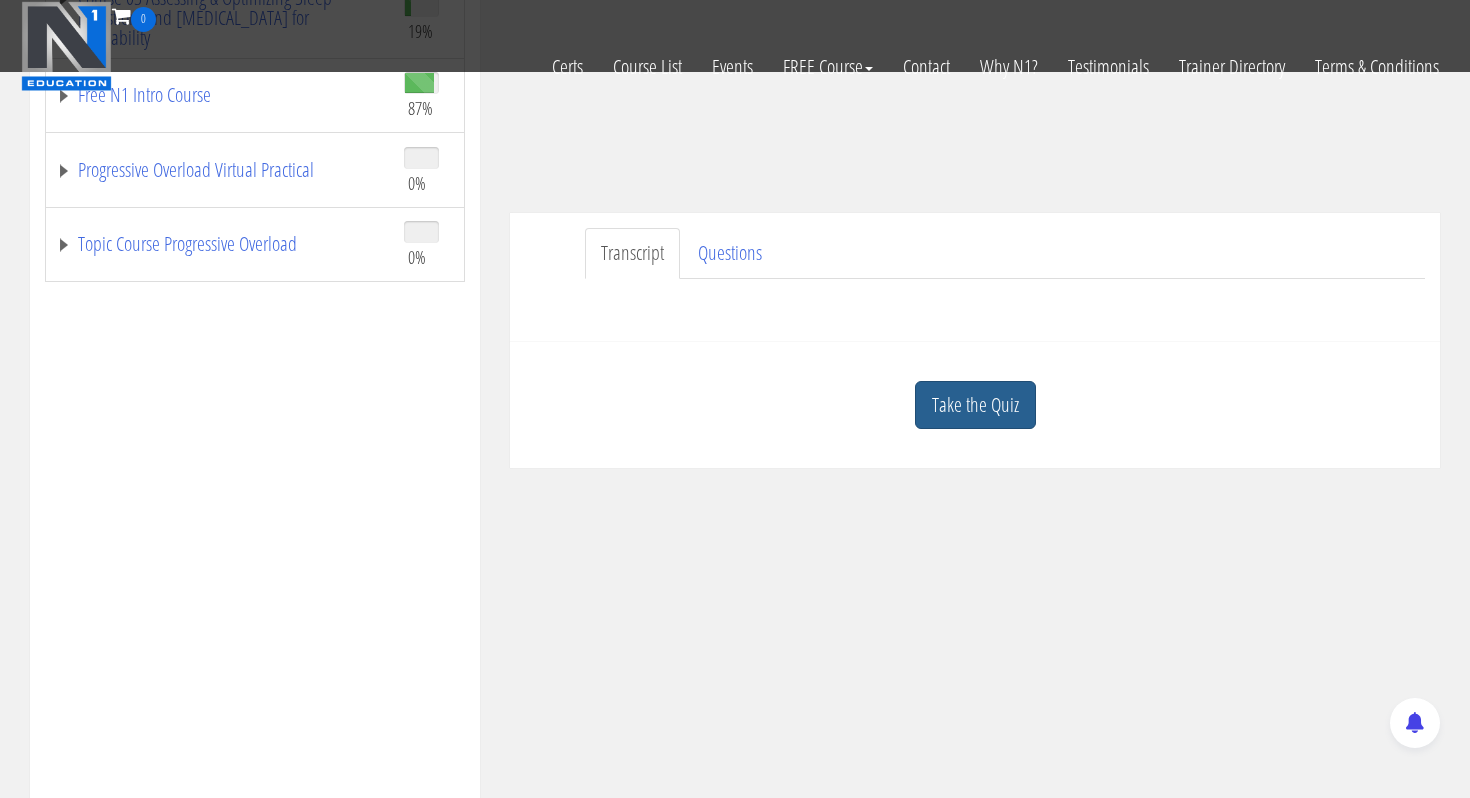 click on "Take the Quiz" at bounding box center (975, 405) 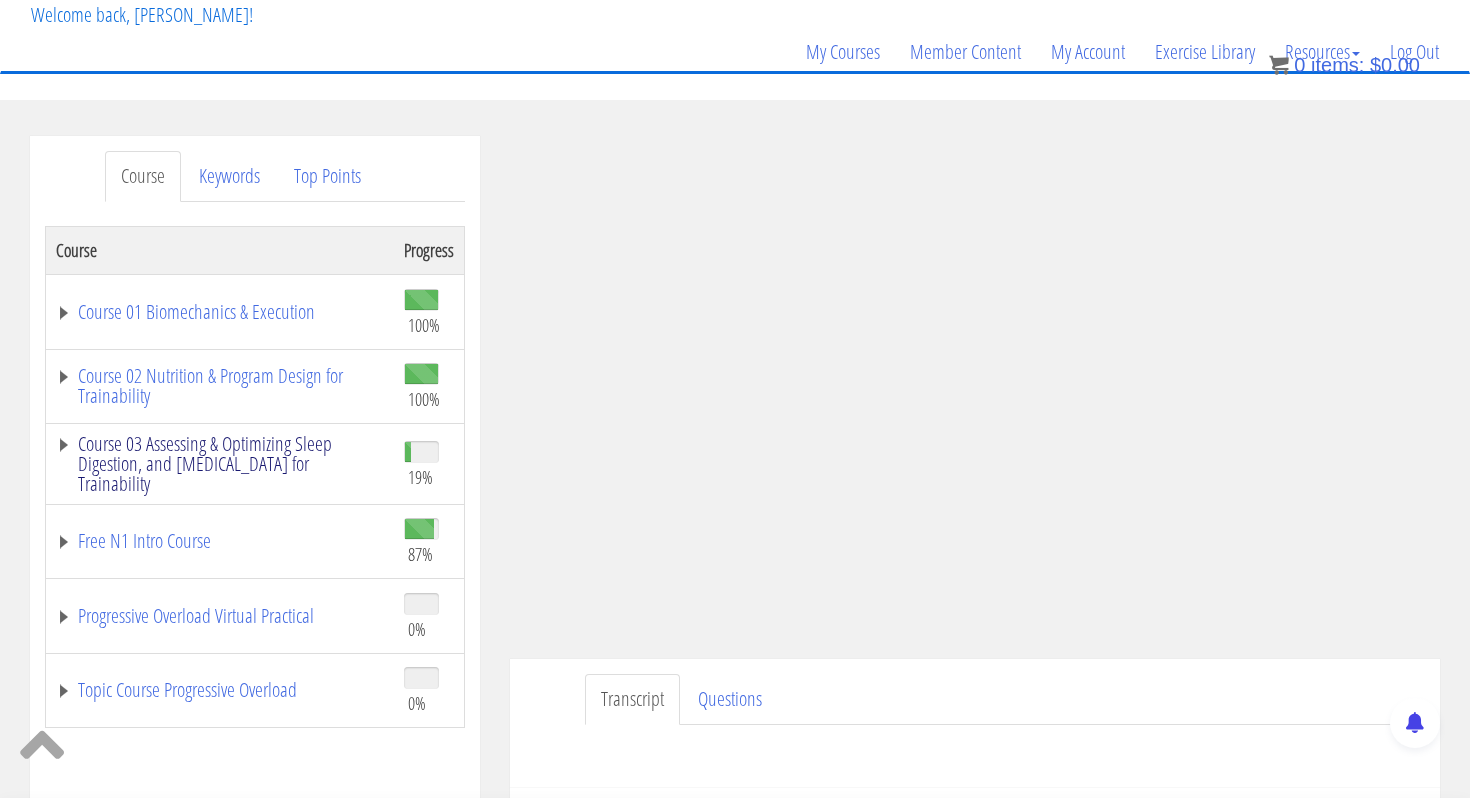scroll, scrollTop: 145, scrollLeft: 0, axis: vertical 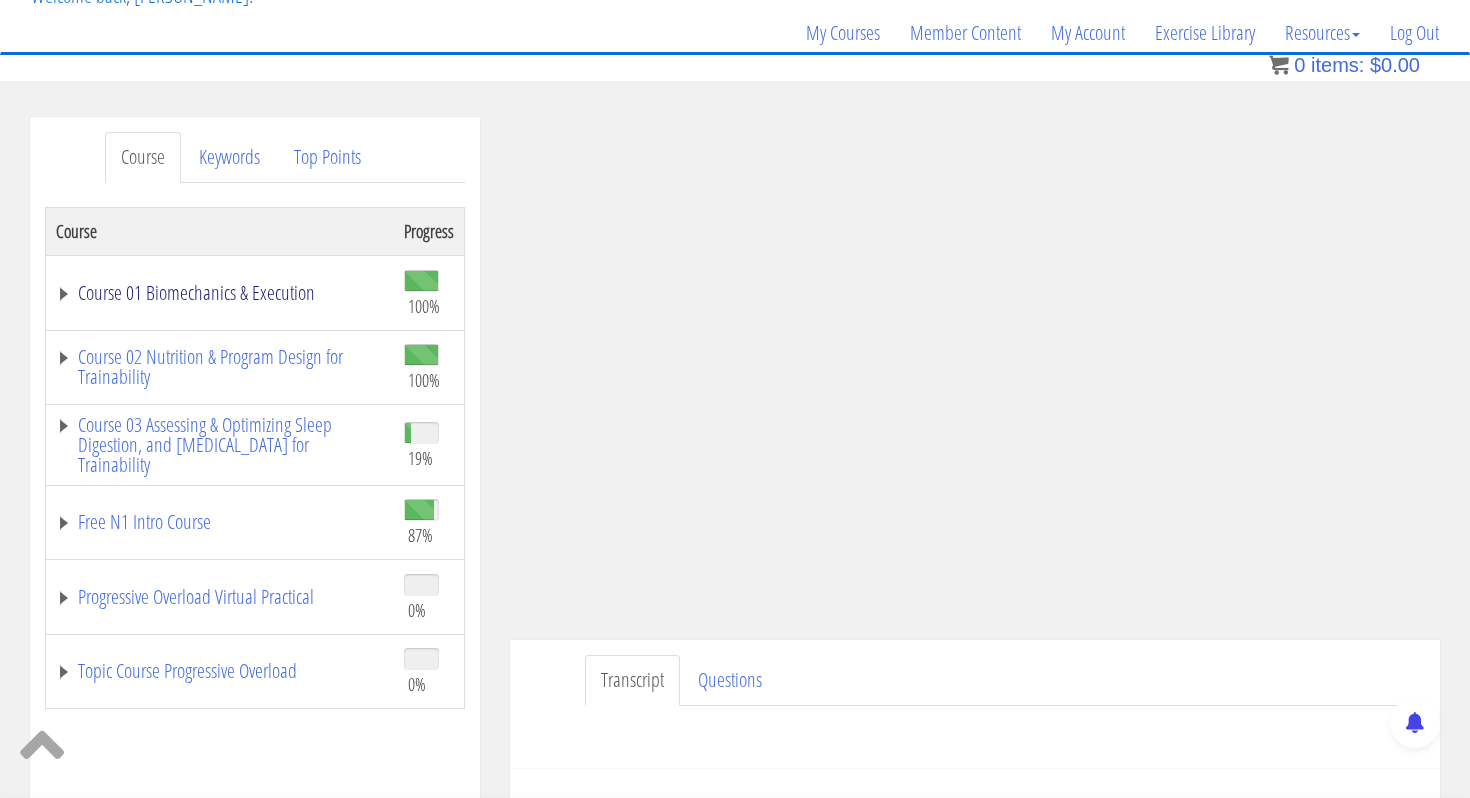 click on "Course 01 Biomechanics & Execution" at bounding box center [220, 293] 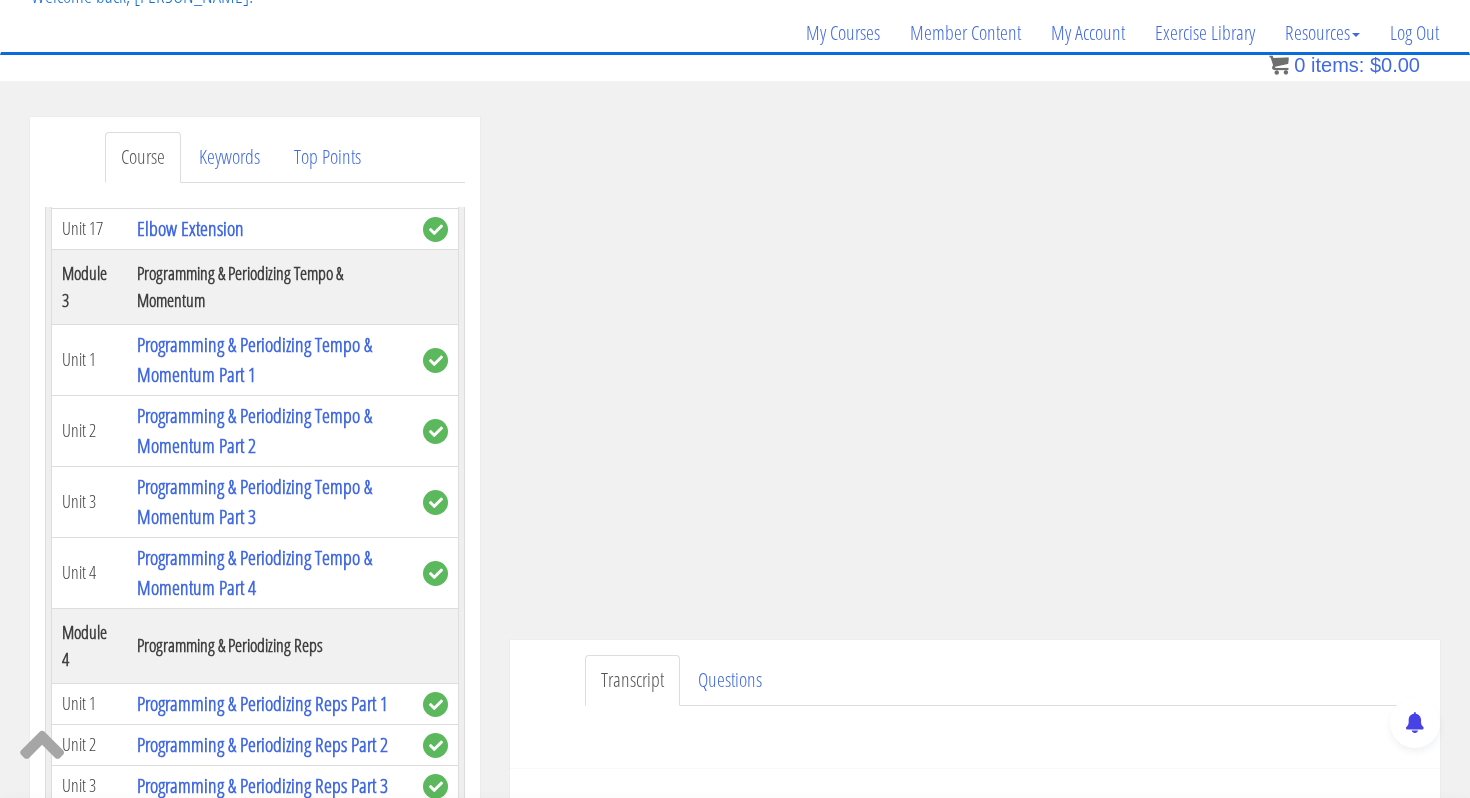 scroll, scrollTop: 1306, scrollLeft: 0, axis: vertical 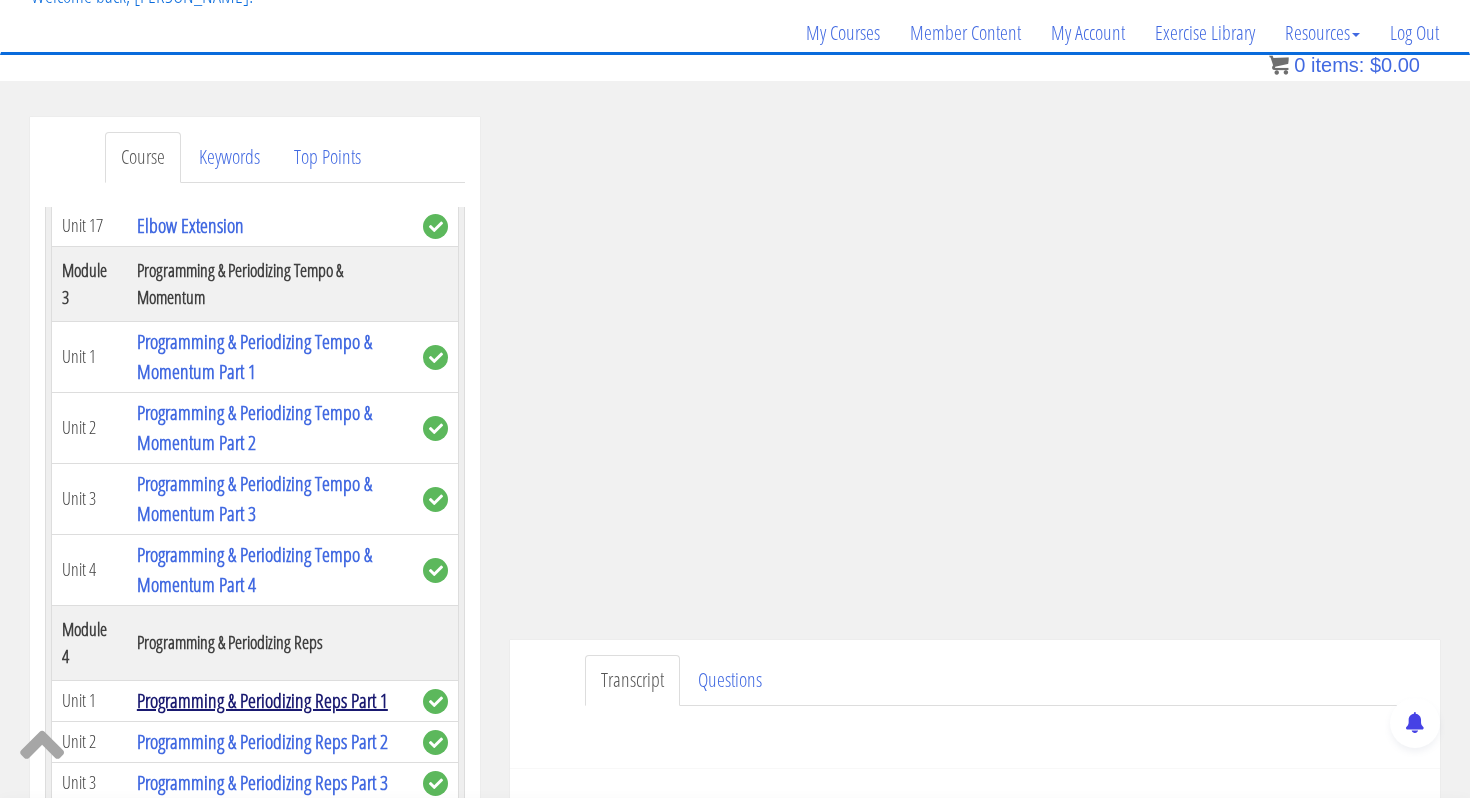 click on "Programming & Periodizing Reps Part 1" at bounding box center (262, 700) 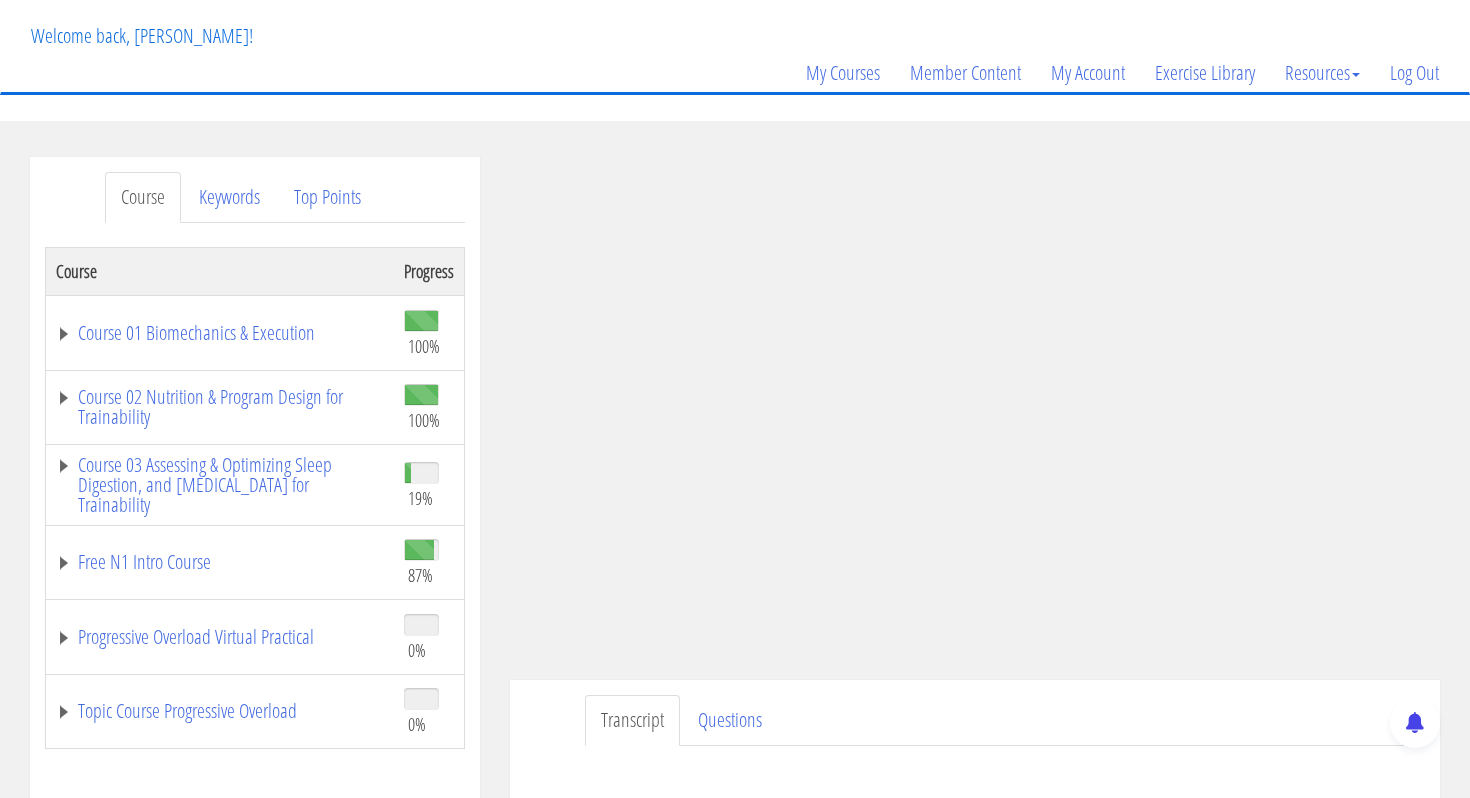 scroll, scrollTop: 117, scrollLeft: 0, axis: vertical 